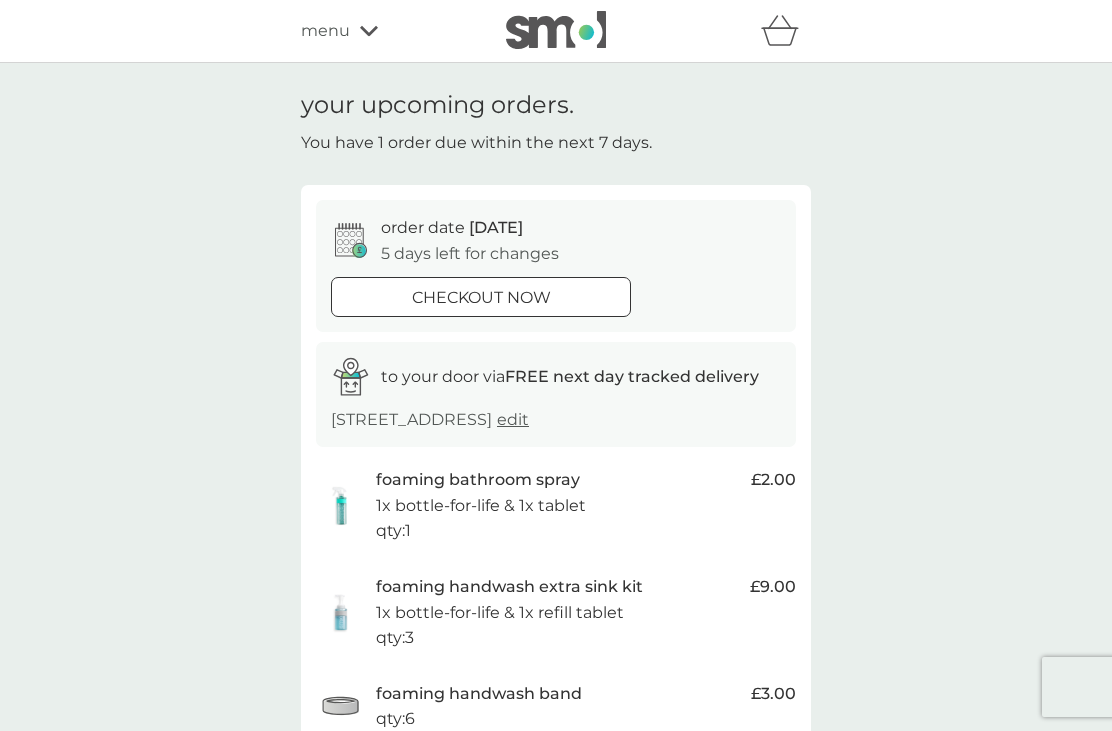scroll, scrollTop: 48, scrollLeft: 0, axis: vertical 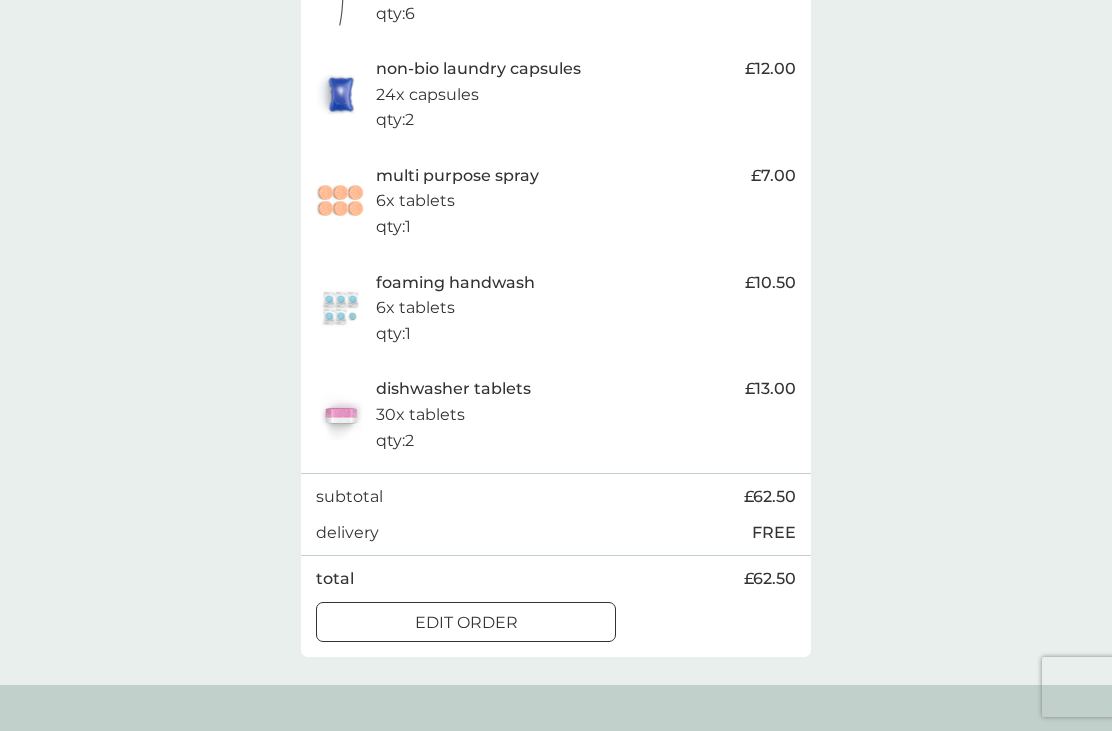 click on "edit order" at bounding box center [466, 623] 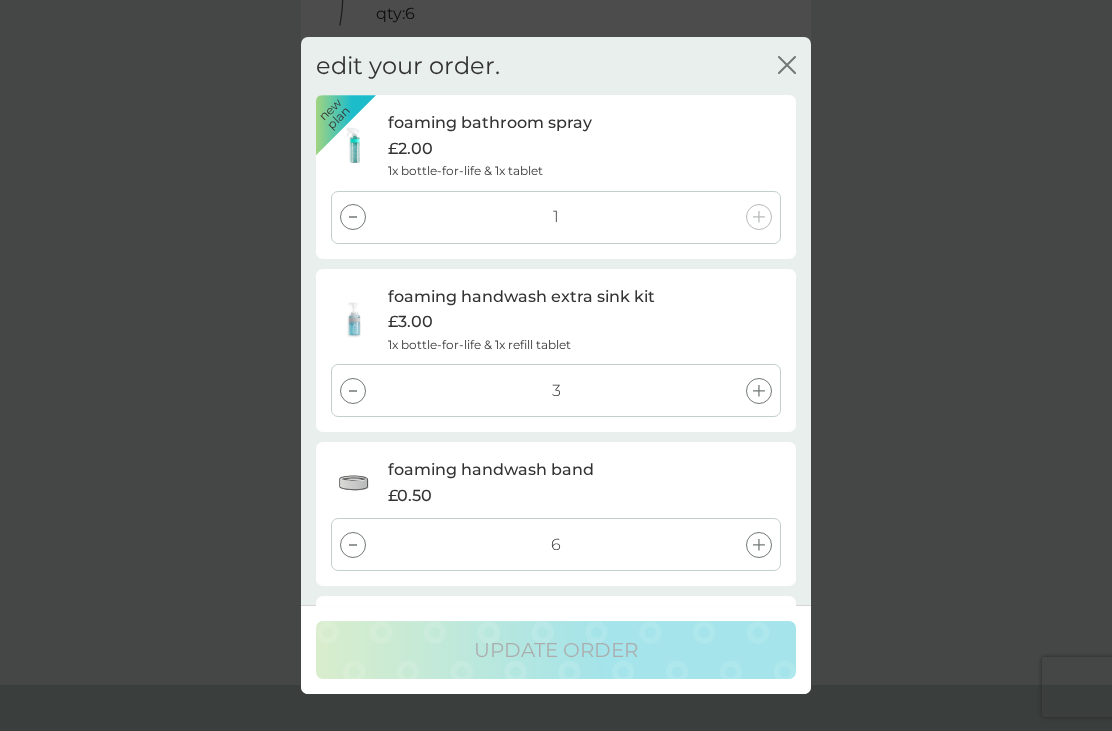 click 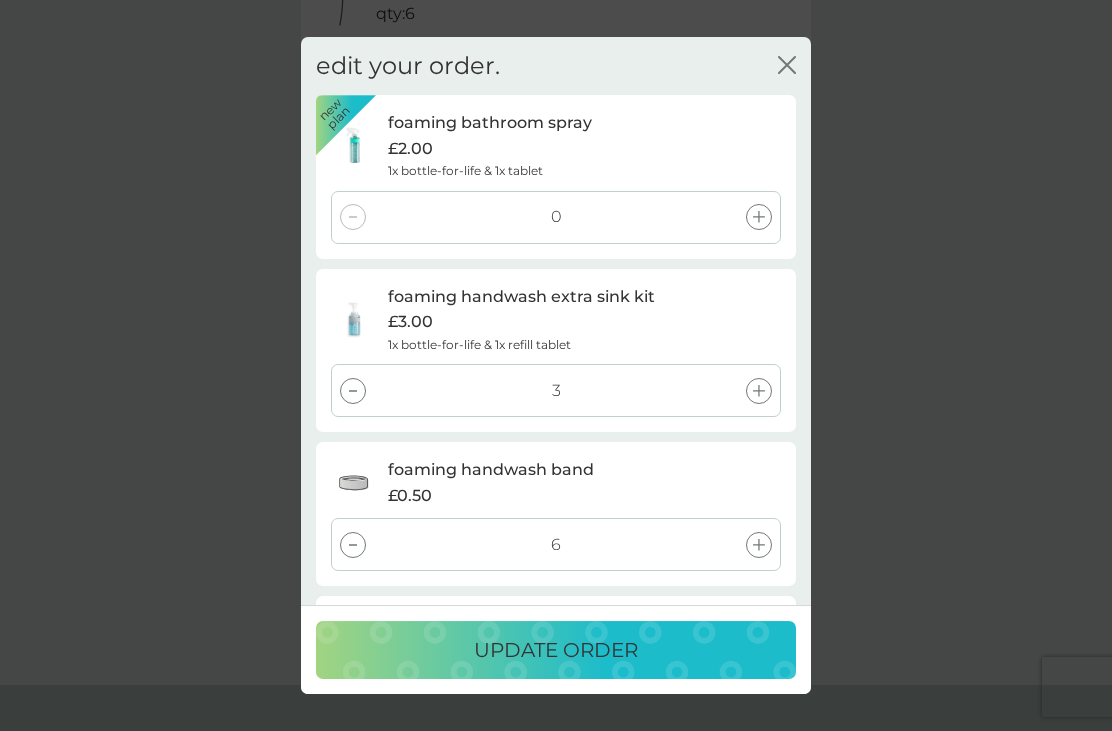 click at bounding box center (353, 391) 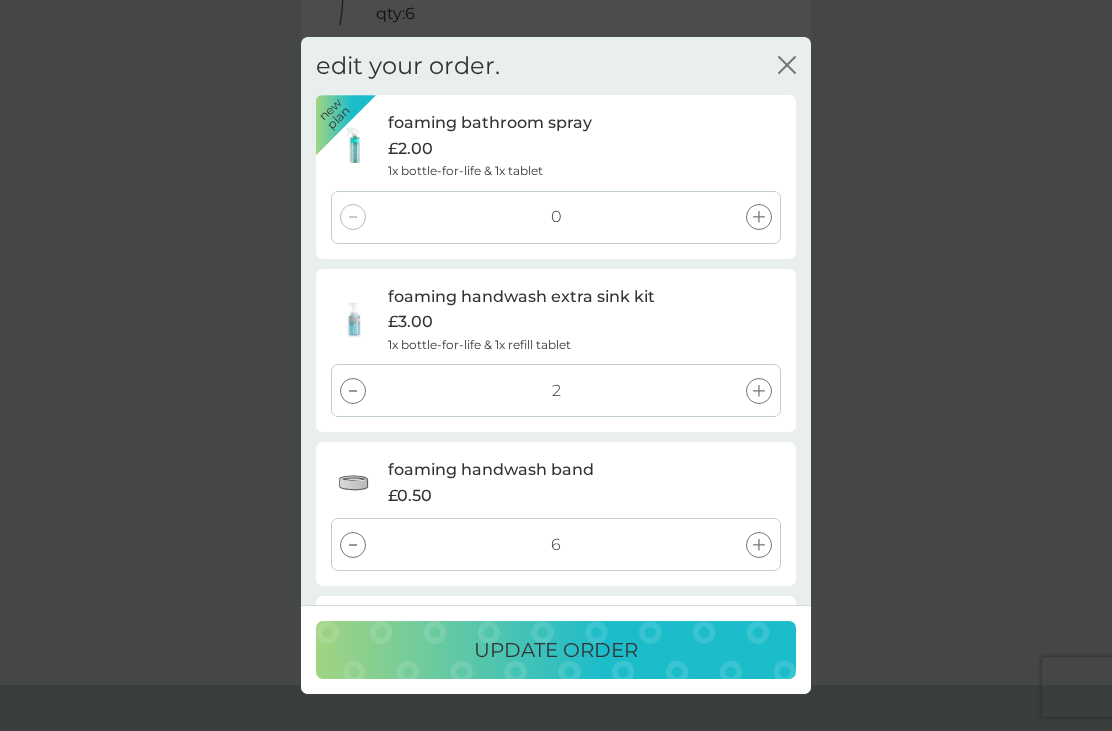 click at bounding box center (353, 391) 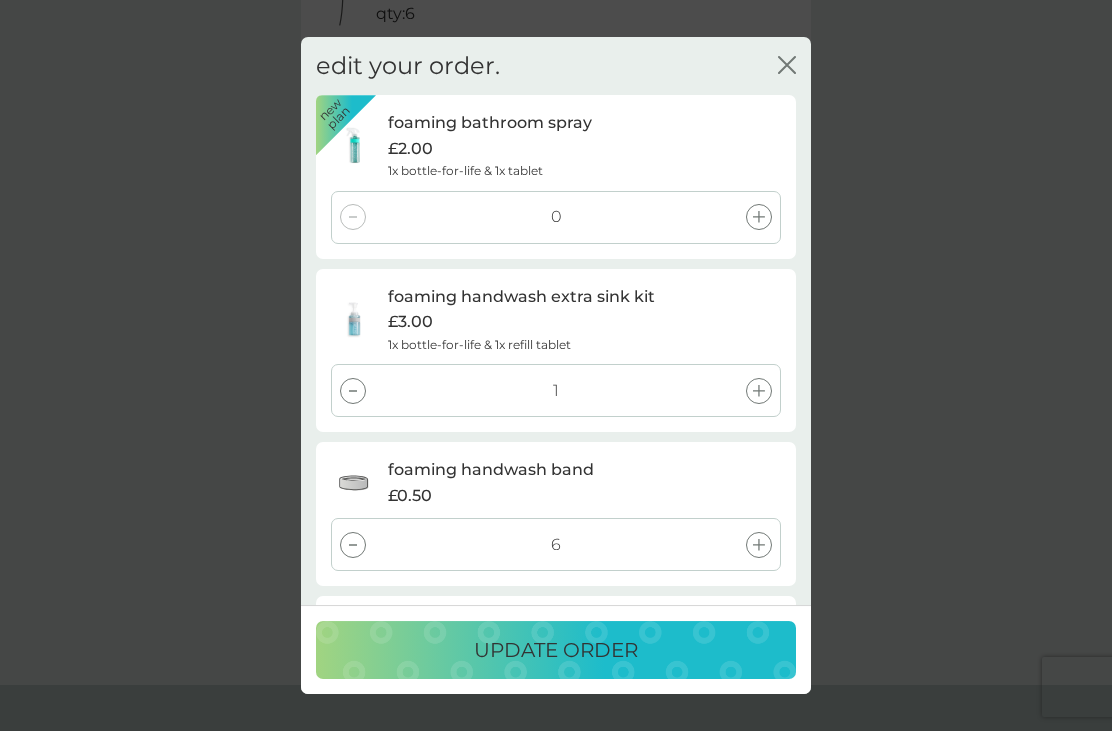 click at bounding box center [353, 391] 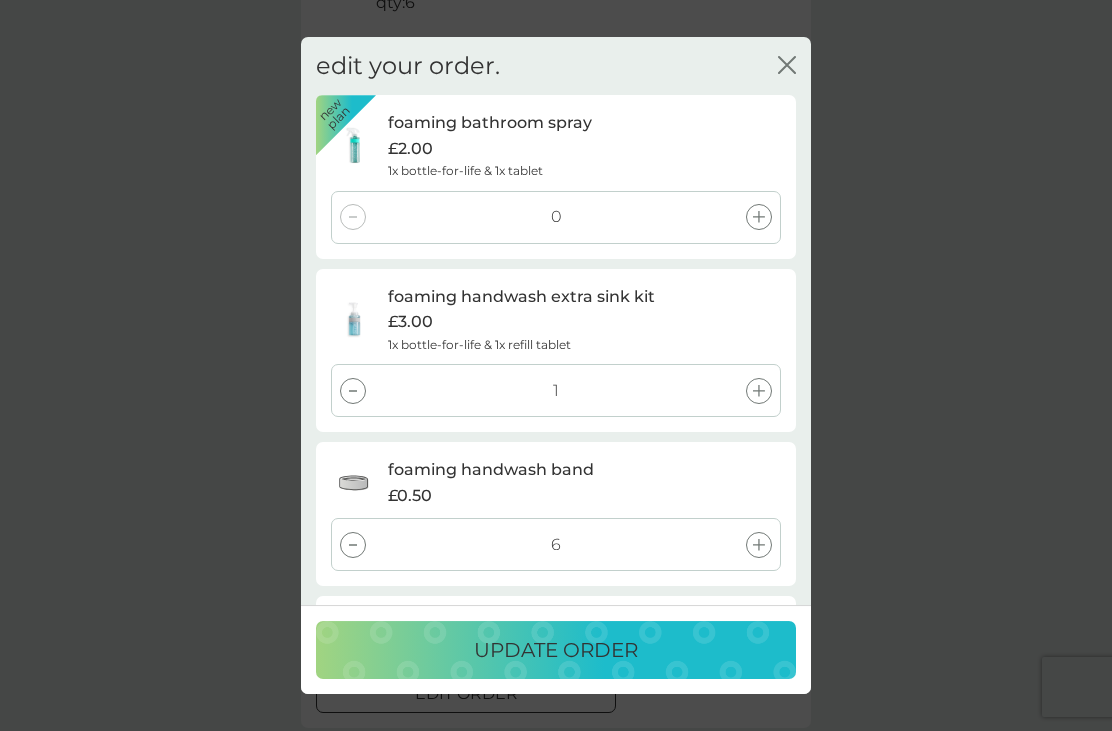 scroll, scrollTop: 715, scrollLeft: 0, axis: vertical 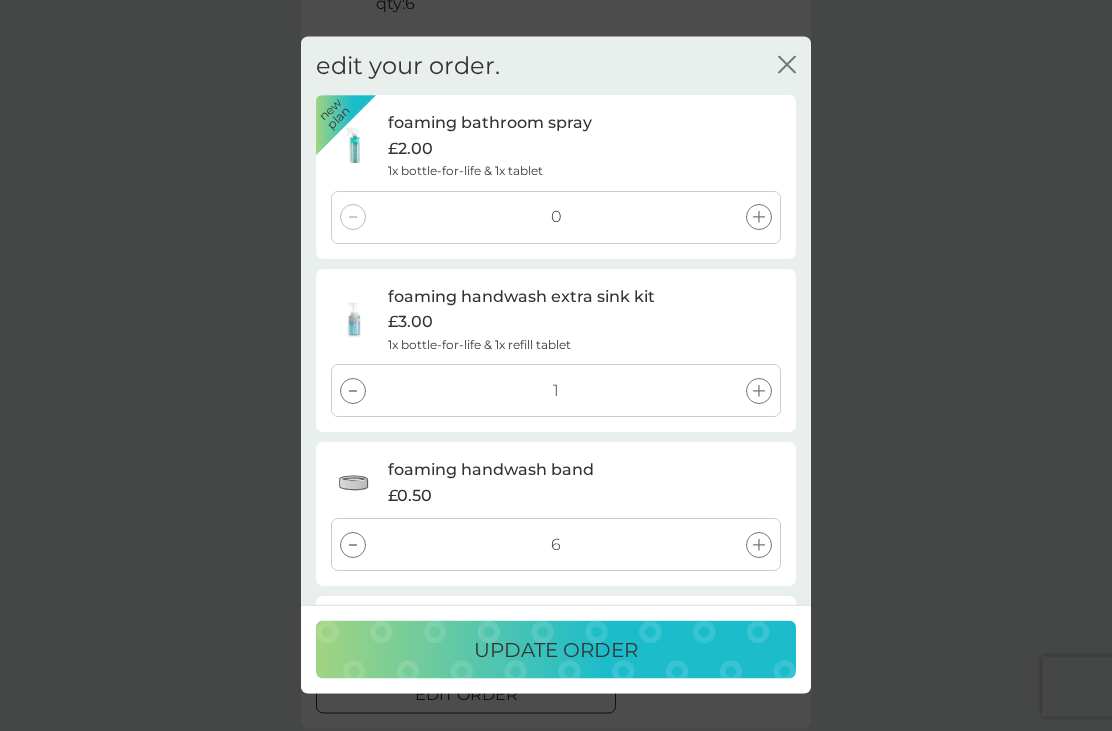 click at bounding box center [353, 391] 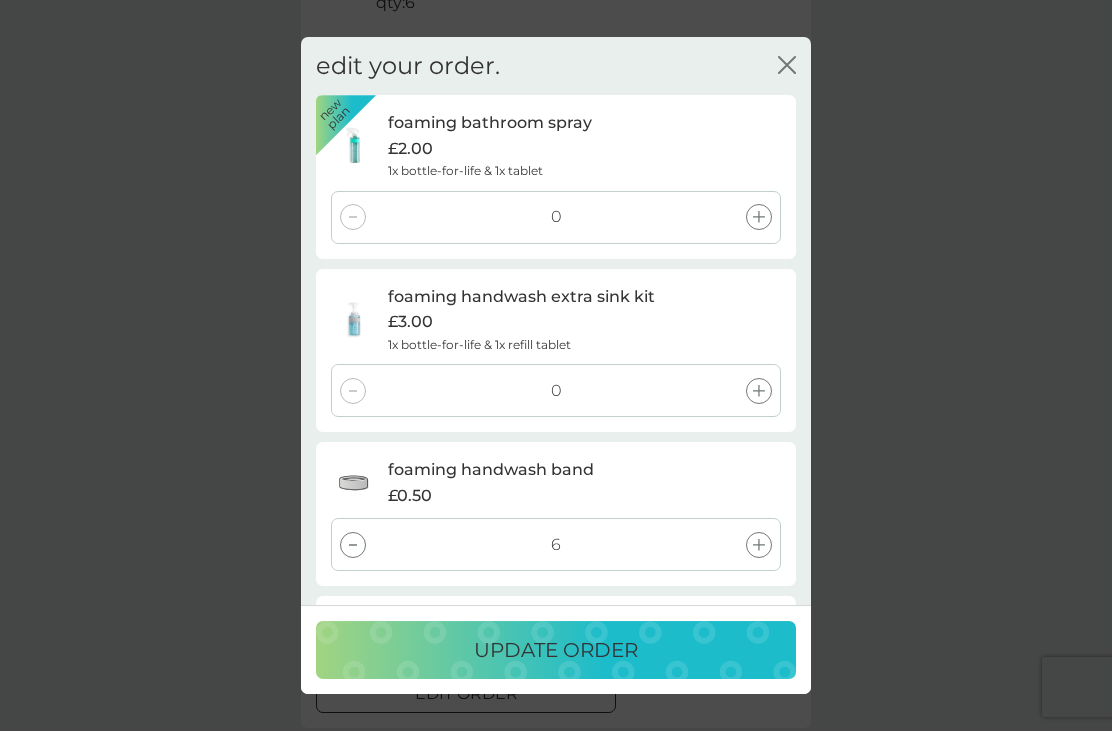 click at bounding box center [353, 545] 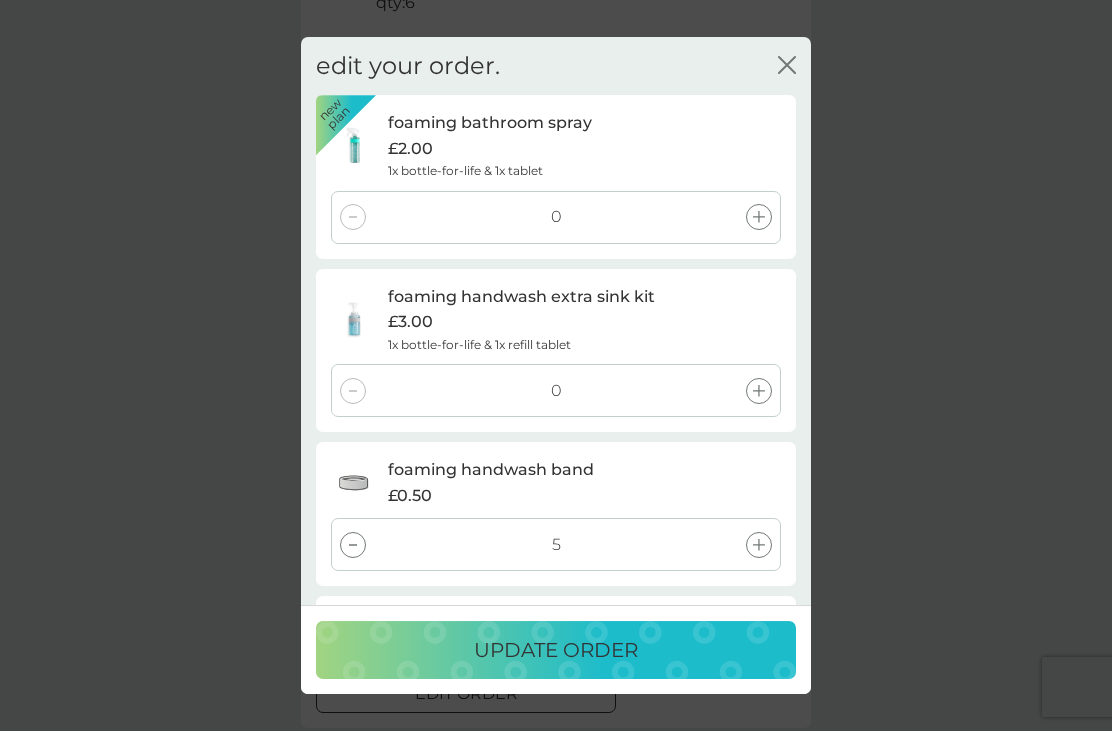 click at bounding box center [353, 545] 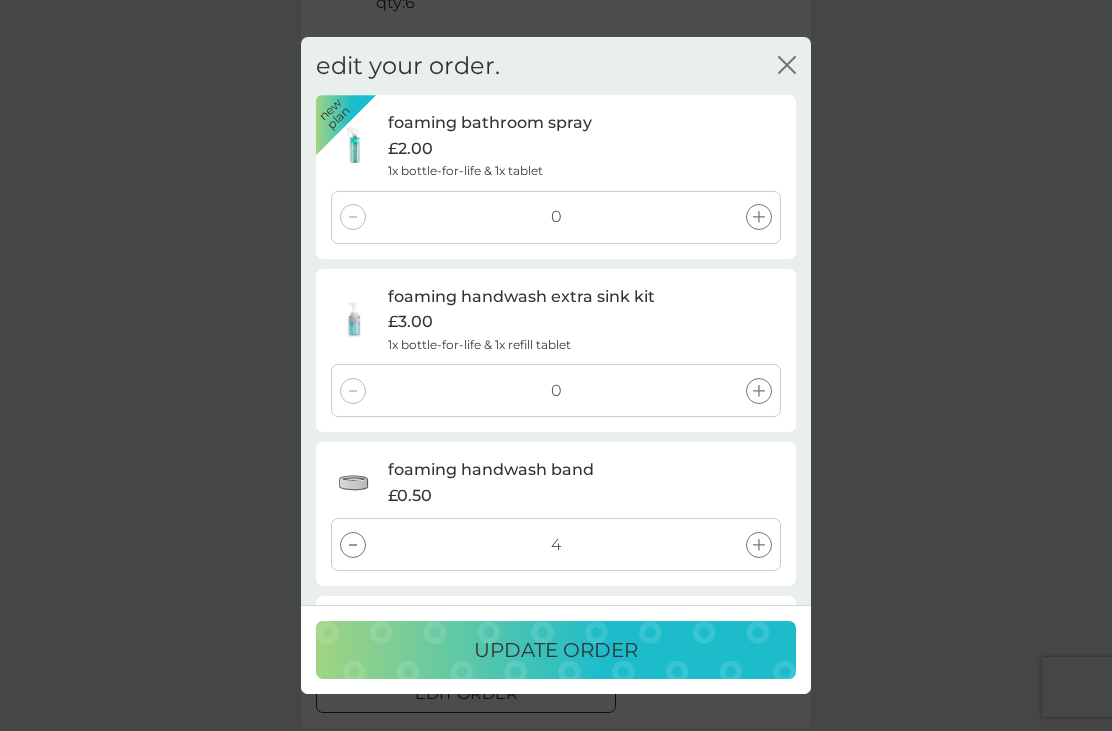 click on "4" at bounding box center [556, 544] 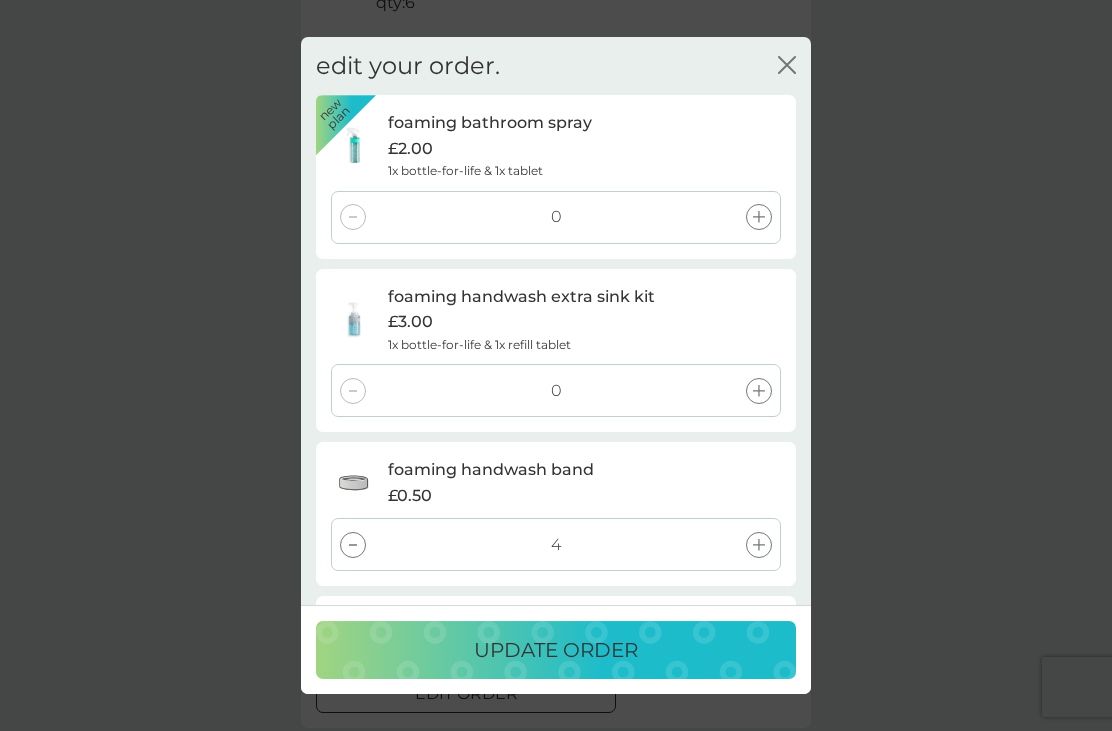 click at bounding box center (353, 545) 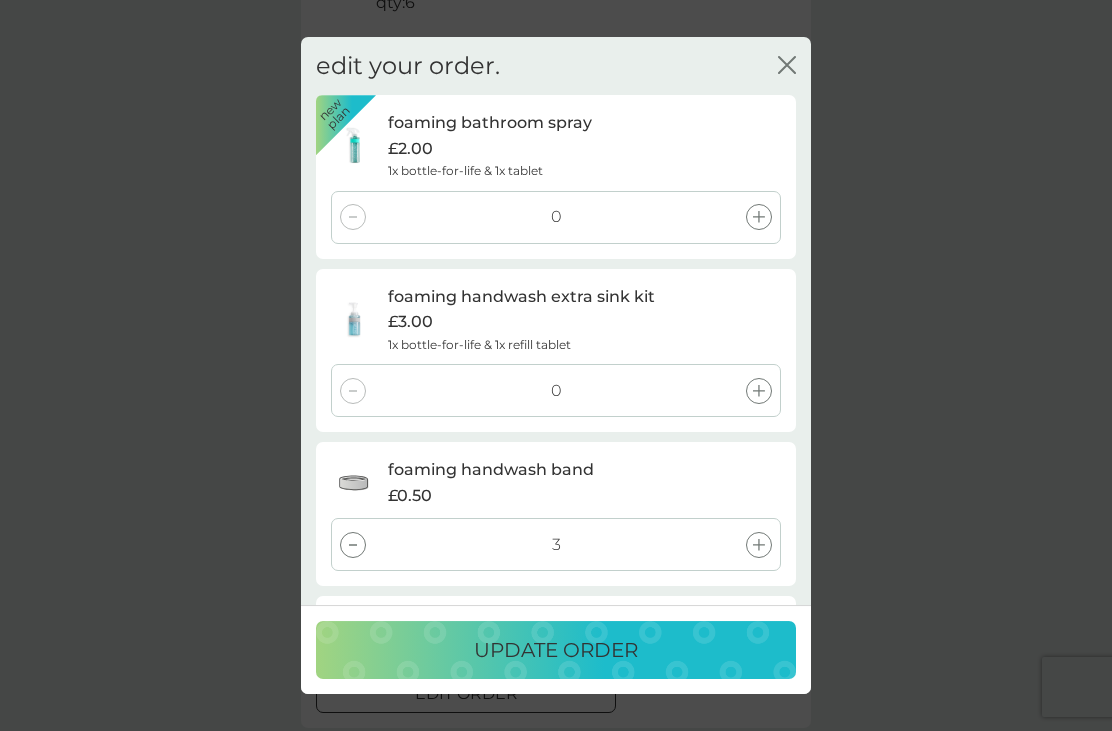 click at bounding box center [353, 545] 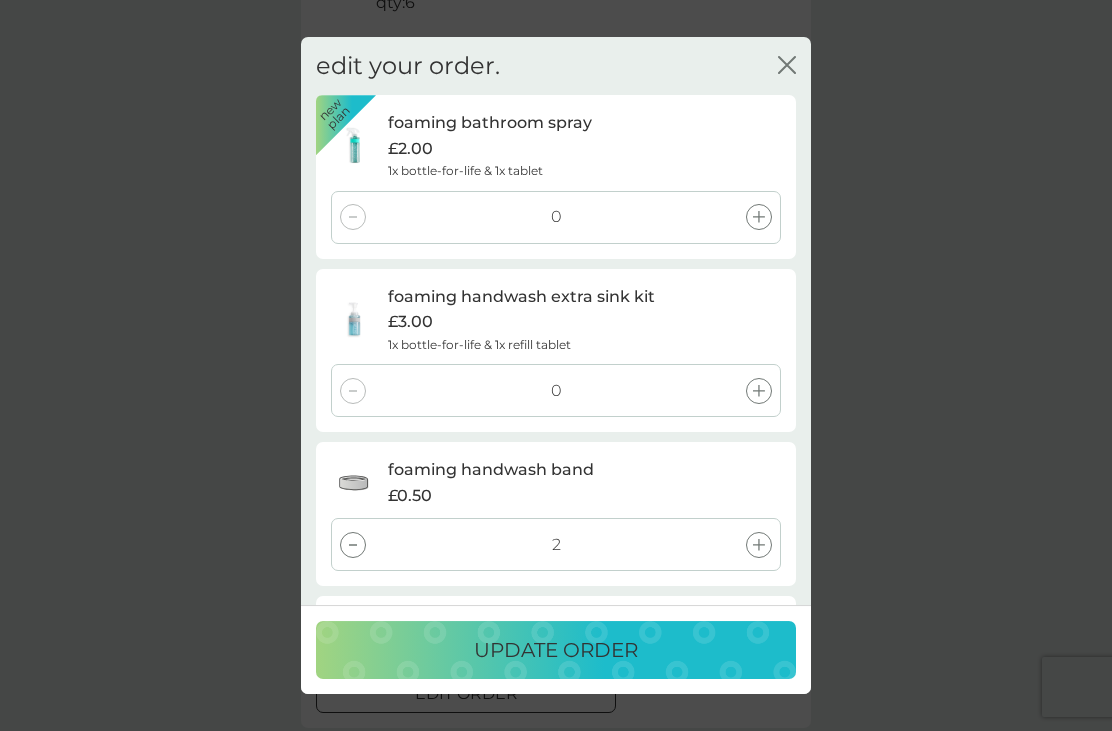 click at bounding box center [353, 545] 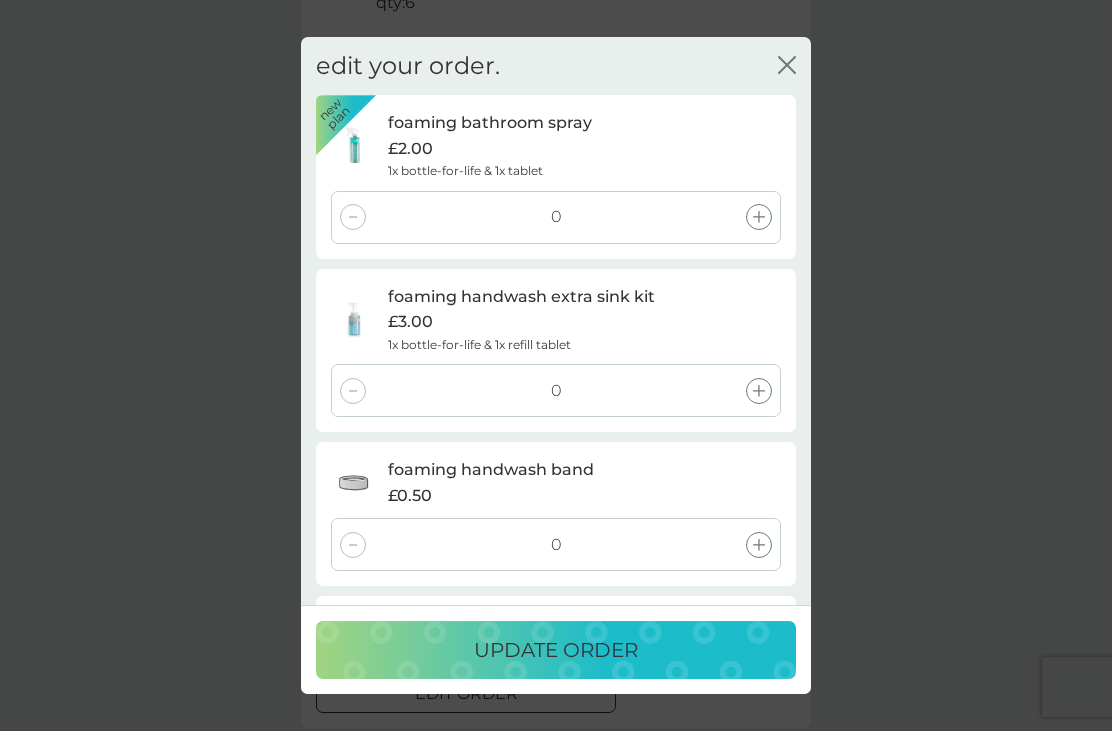 click 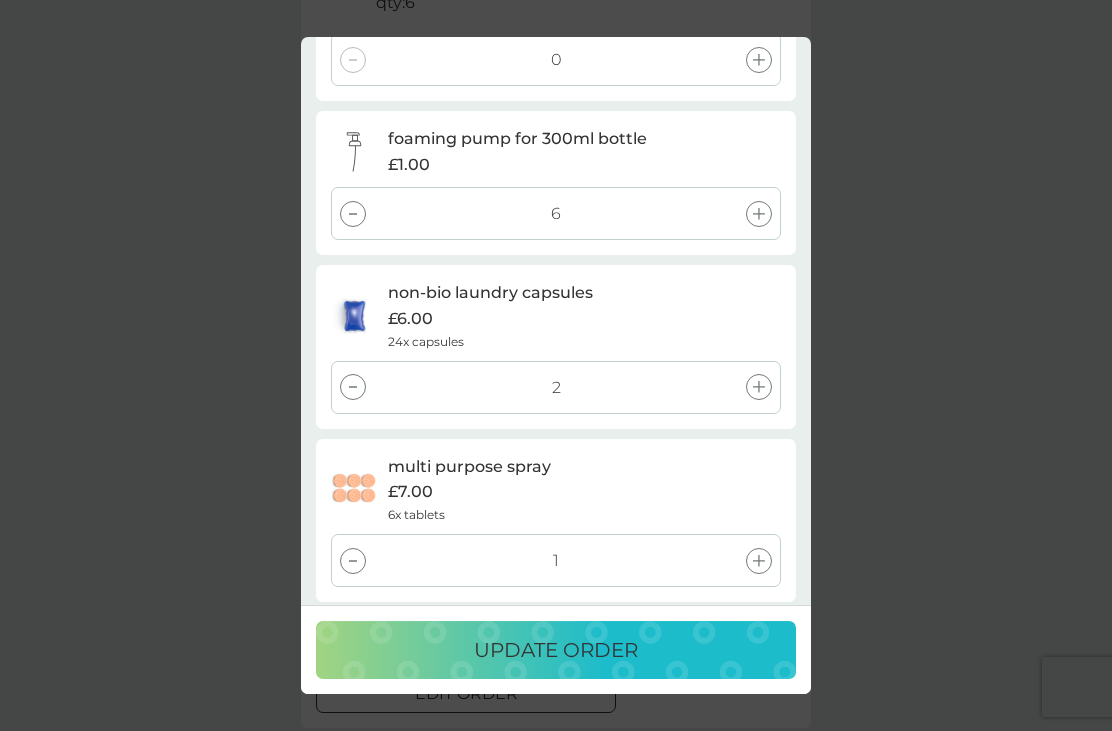 scroll, scrollTop: 477, scrollLeft: 0, axis: vertical 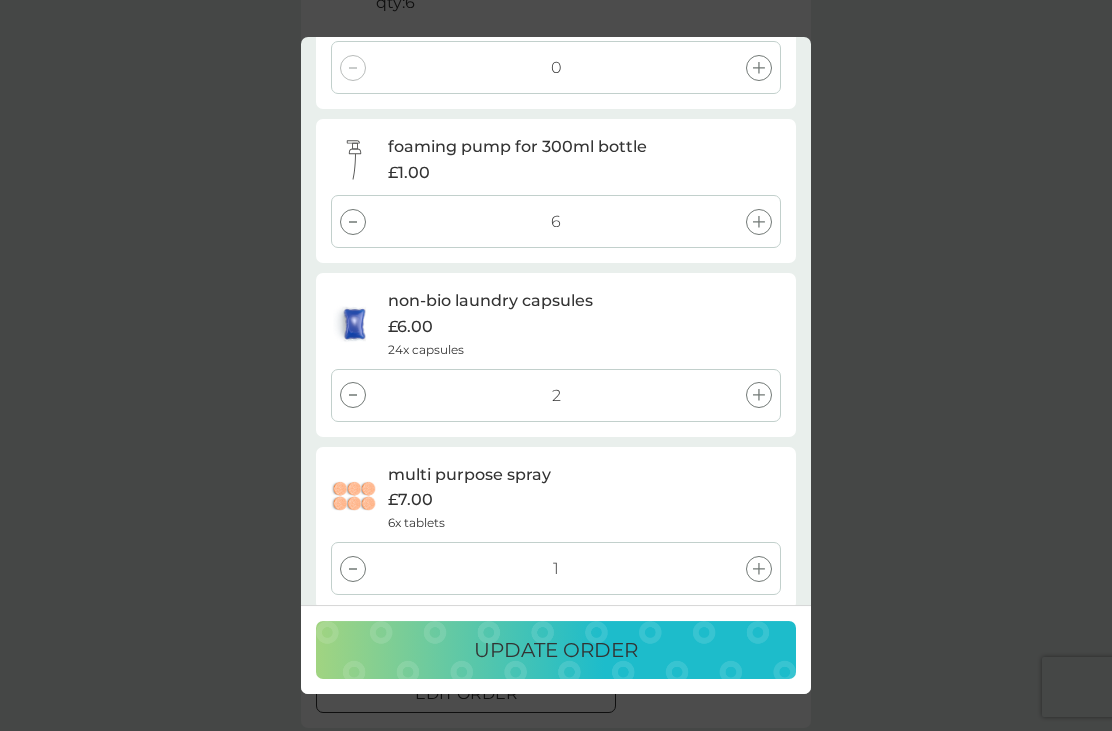 click at bounding box center (353, 222) 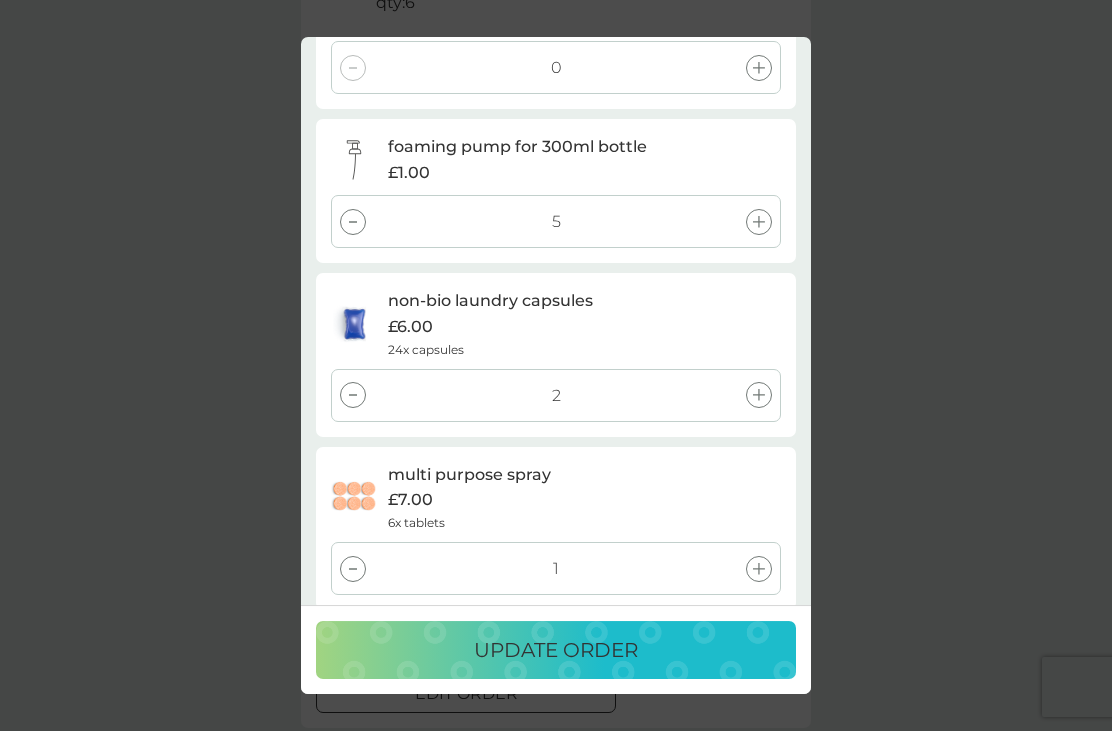 click at bounding box center [353, 222] 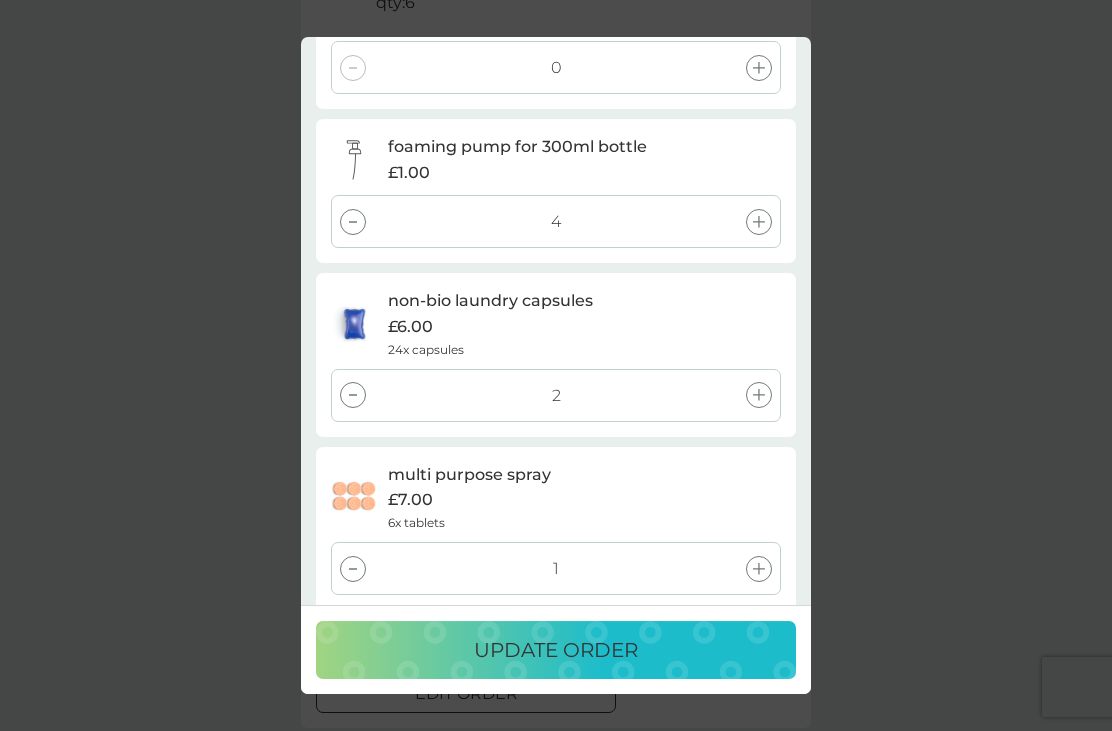 click at bounding box center [353, 222] 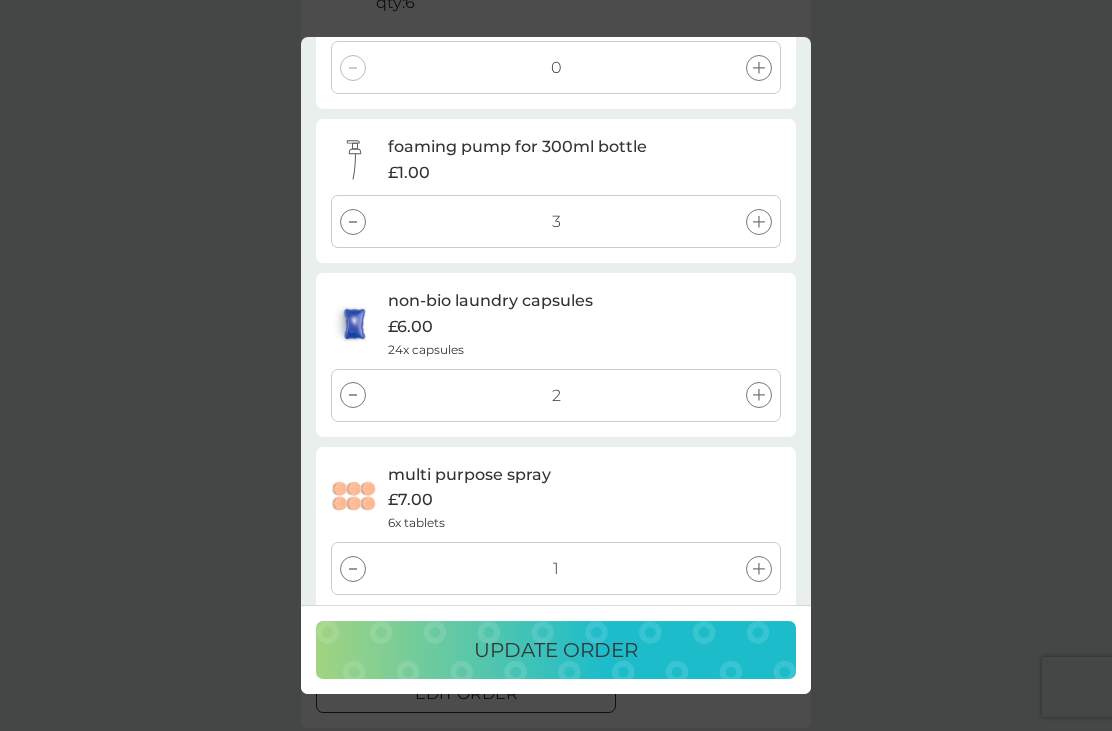 click at bounding box center (353, 222) 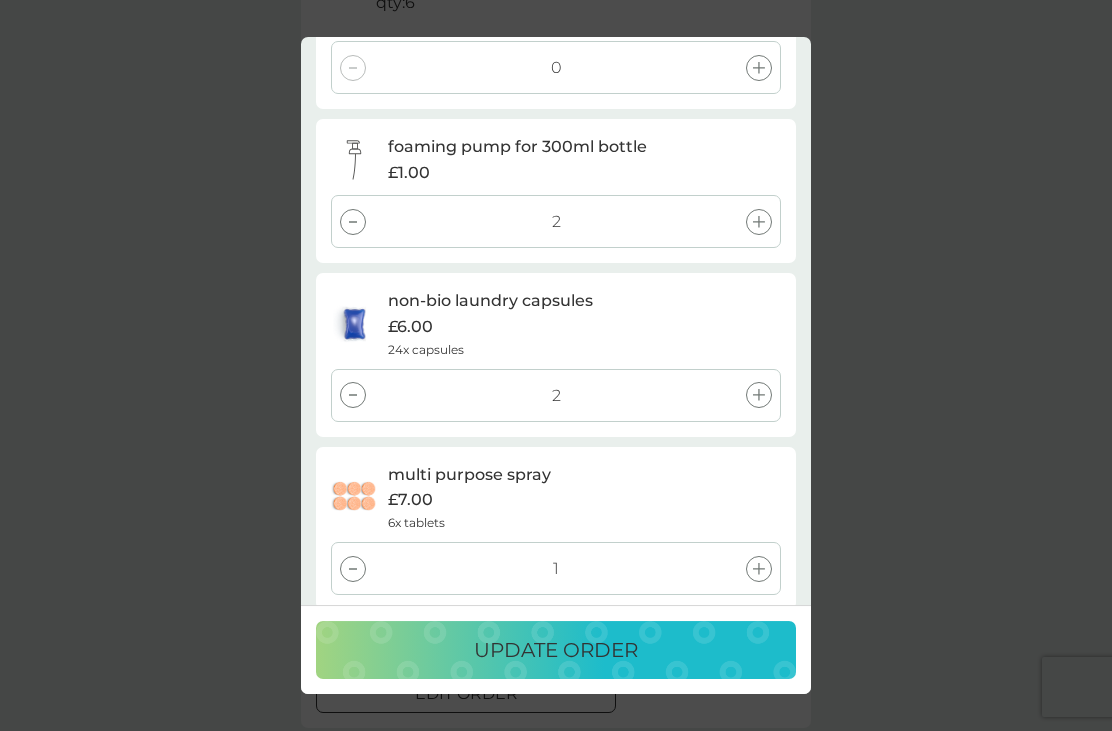 click at bounding box center [353, 222] 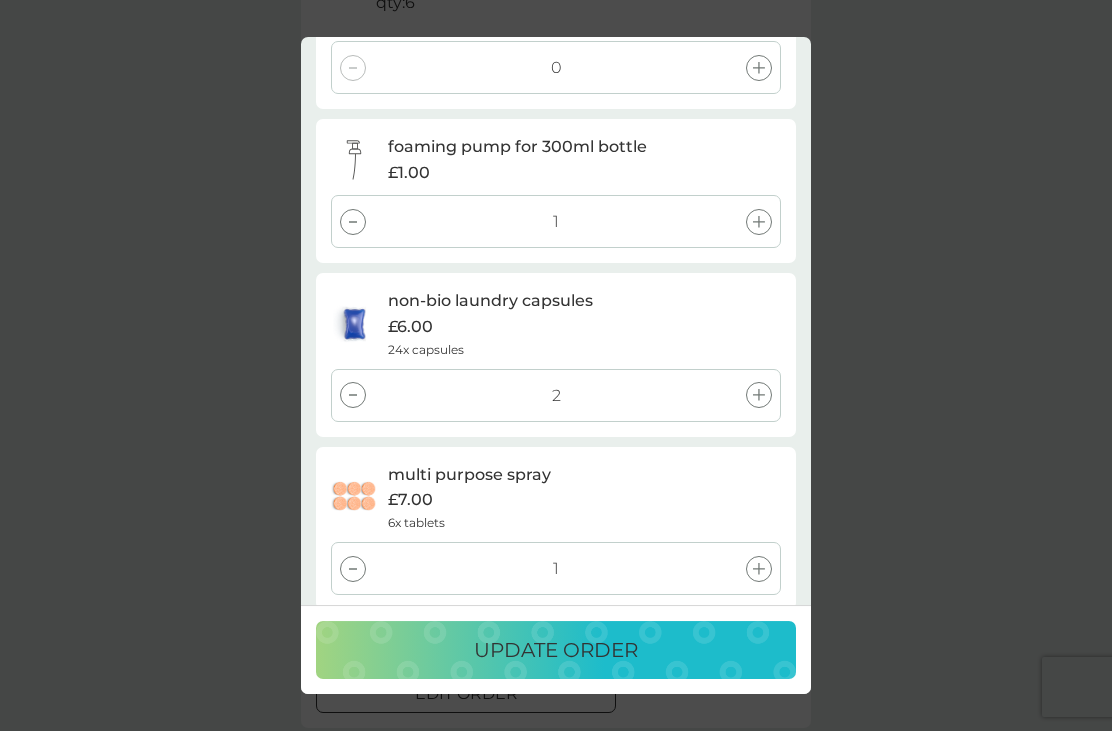 click at bounding box center [353, 222] 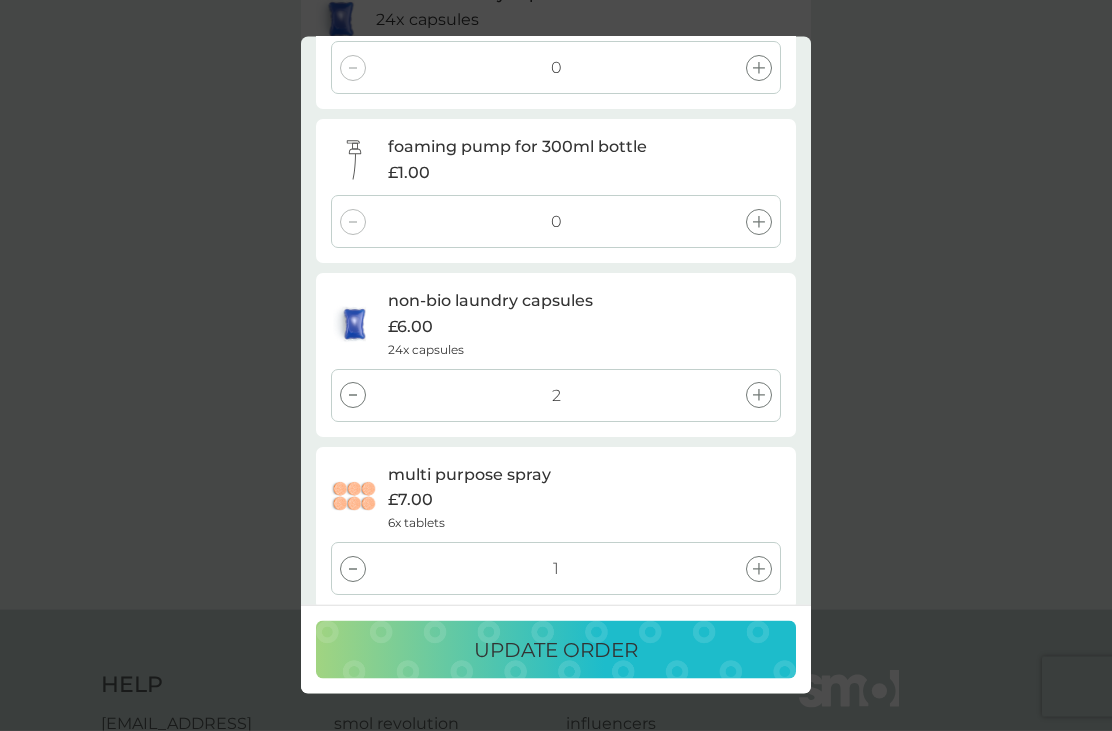 scroll, scrollTop: 900, scrollLeft: 0, axis: vertical 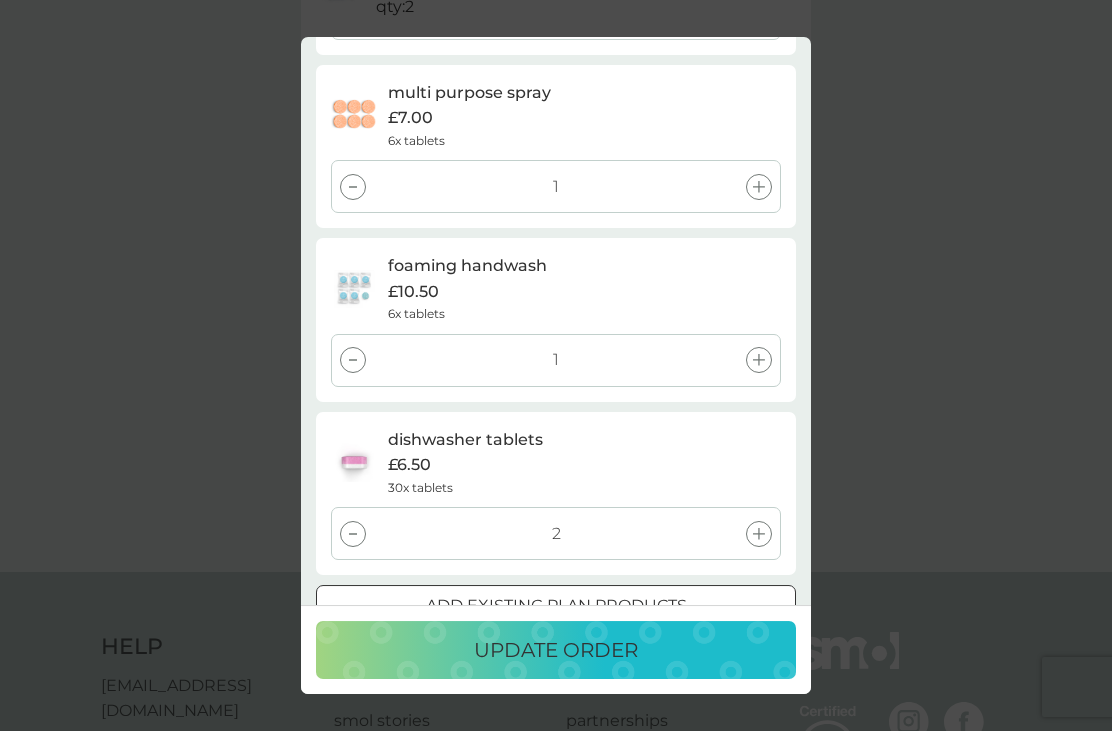 click on "add existing plan products" at bounding box center [556, 606] 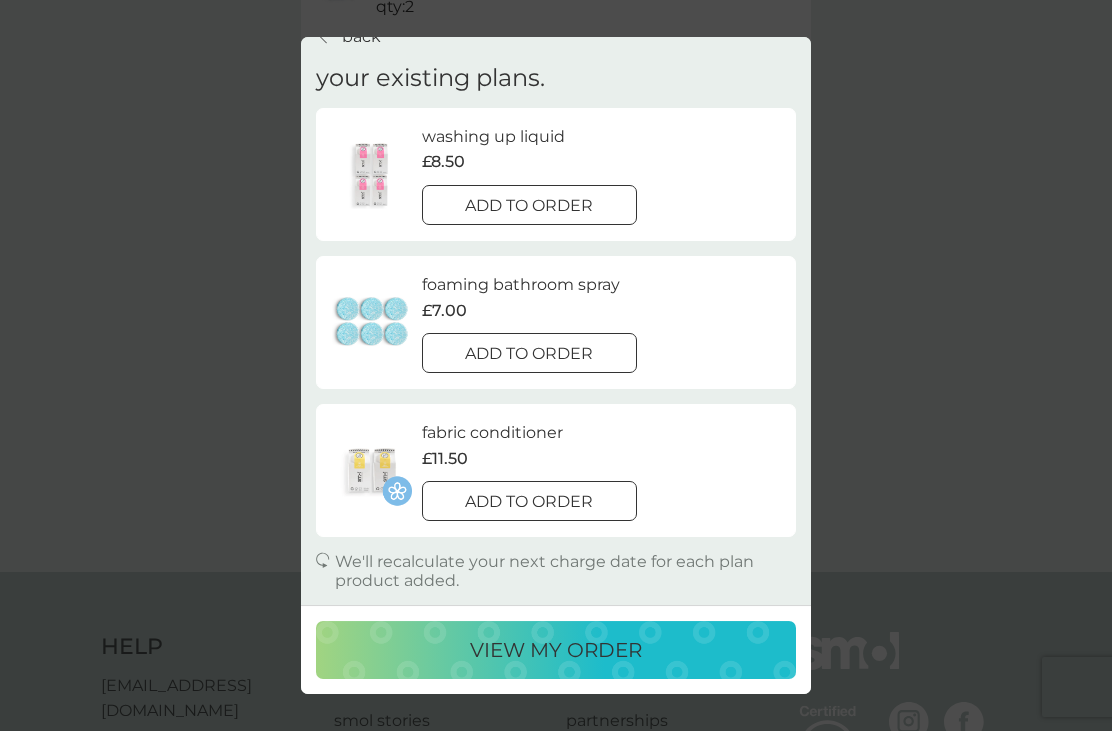 scroll, scrollTop: 0, scrollLeft: 0, axis: both 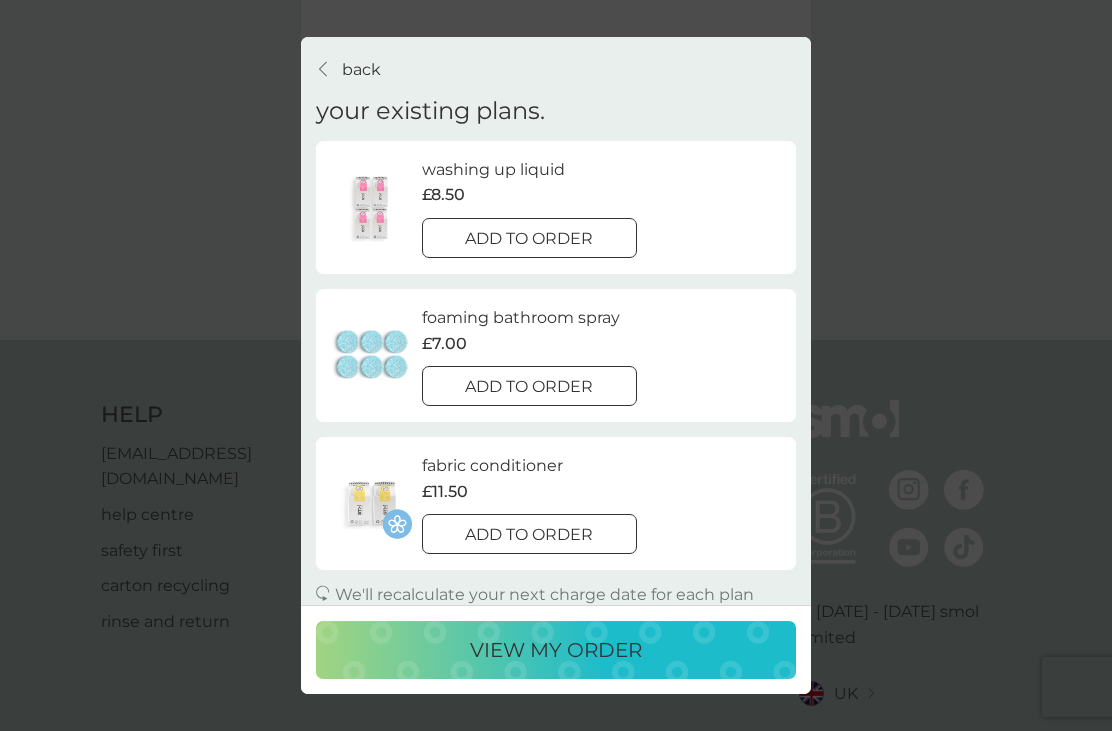click on "add to order" at bounding box center [529, 239] 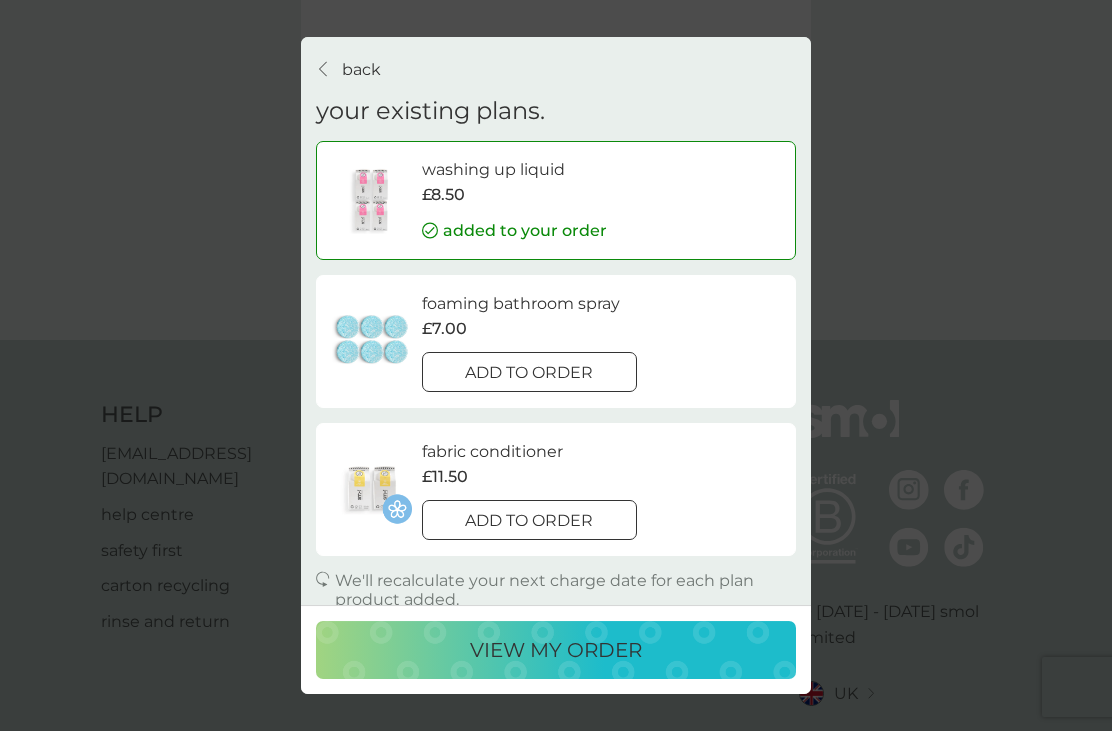 click on "add to order" at bounding box center [529, 521] 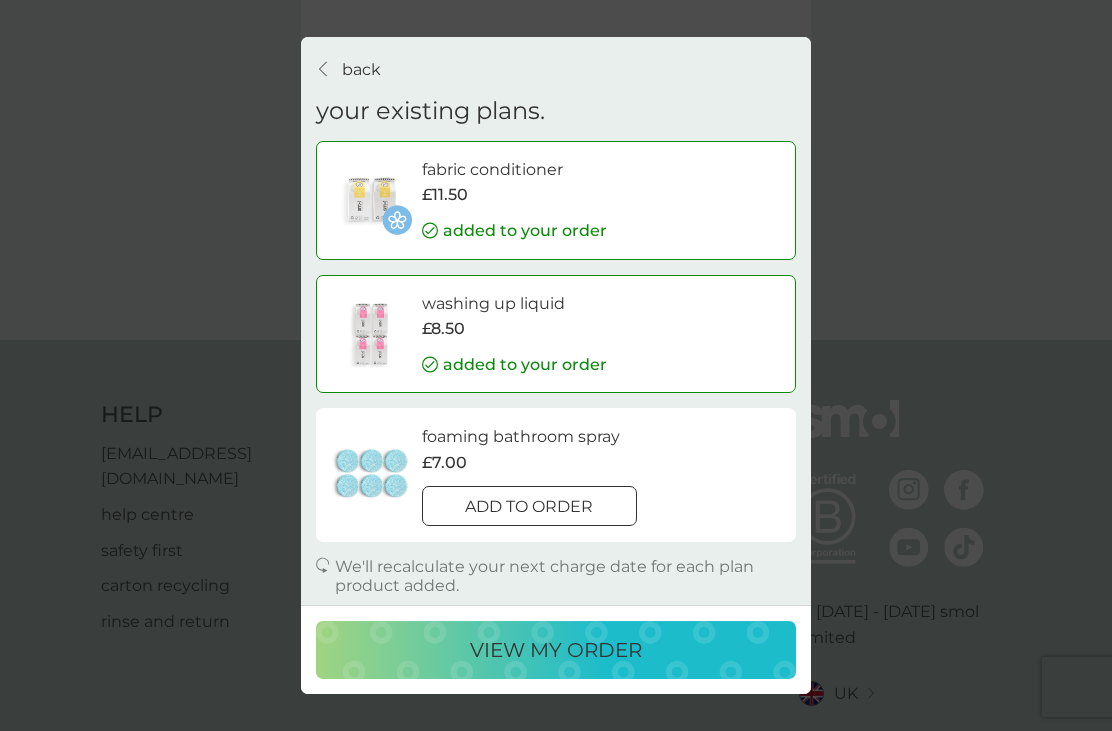 click on "view my order" at bounding box center [556, 650] 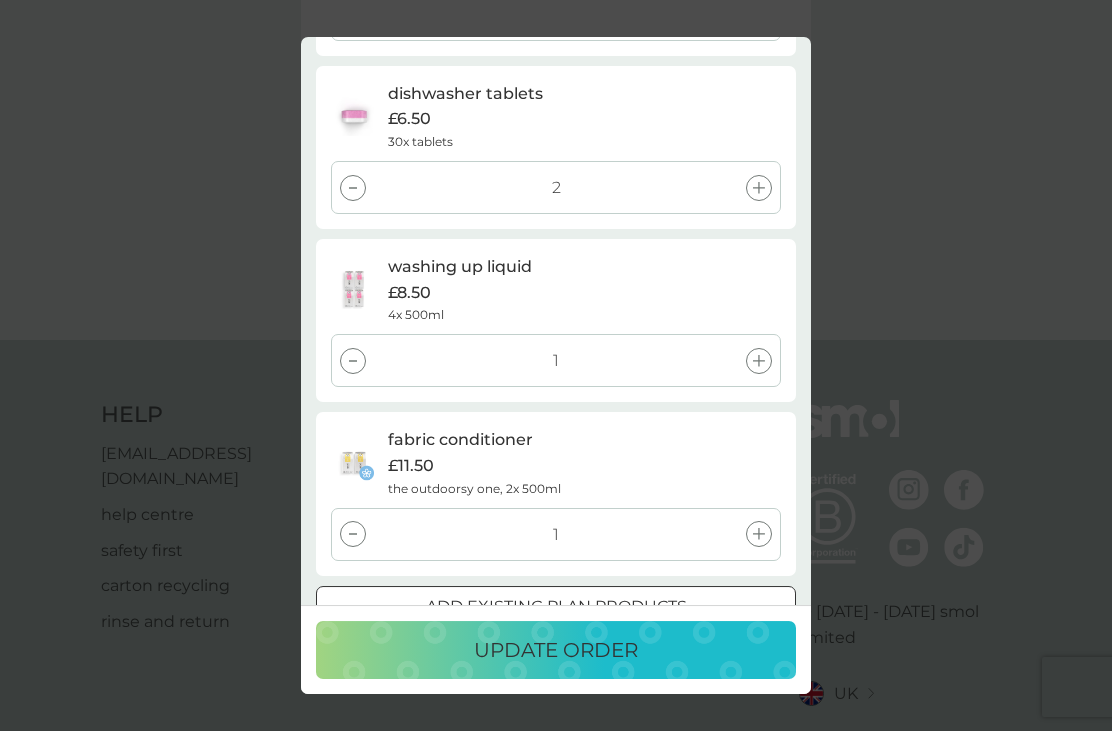 scroll, scrollTop: 1203, scrollLeft: 0, axis: vertical 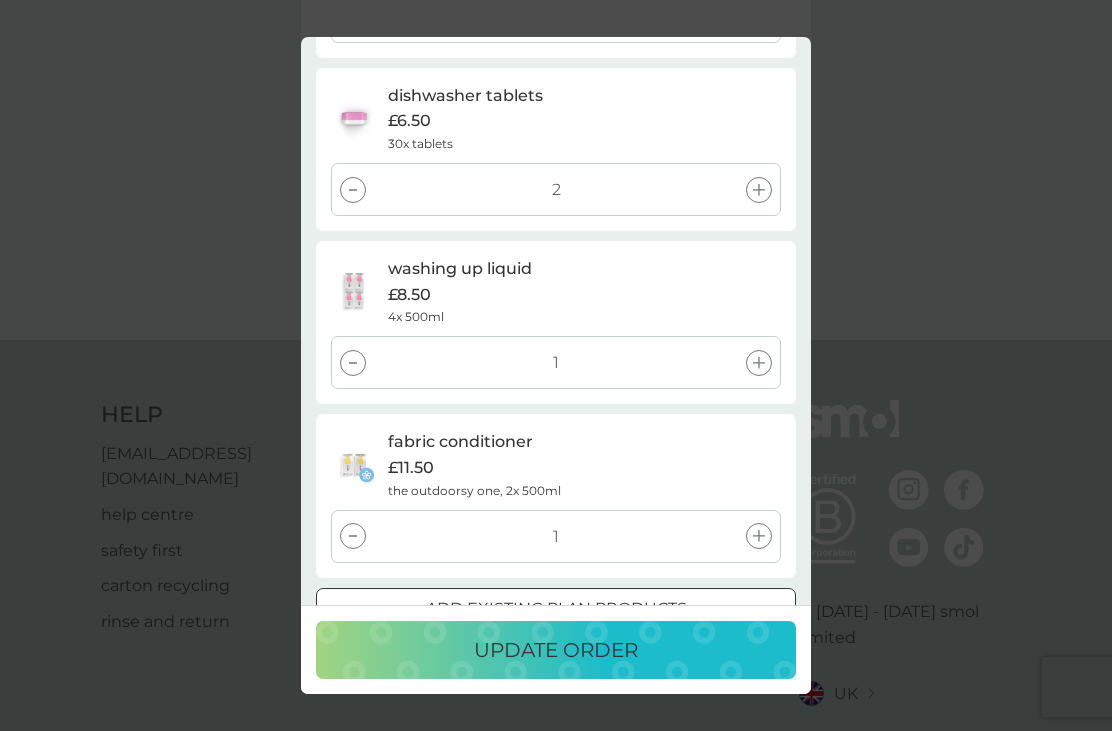 click on "update order" at bounding box center [556, 650] 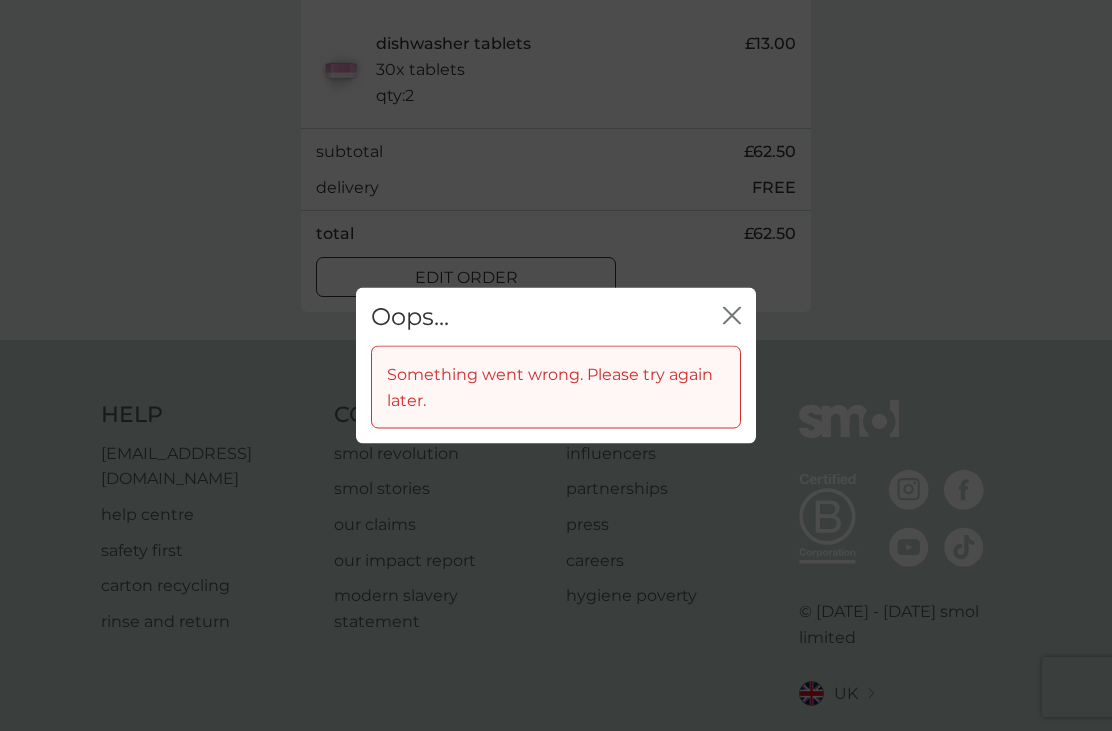 click 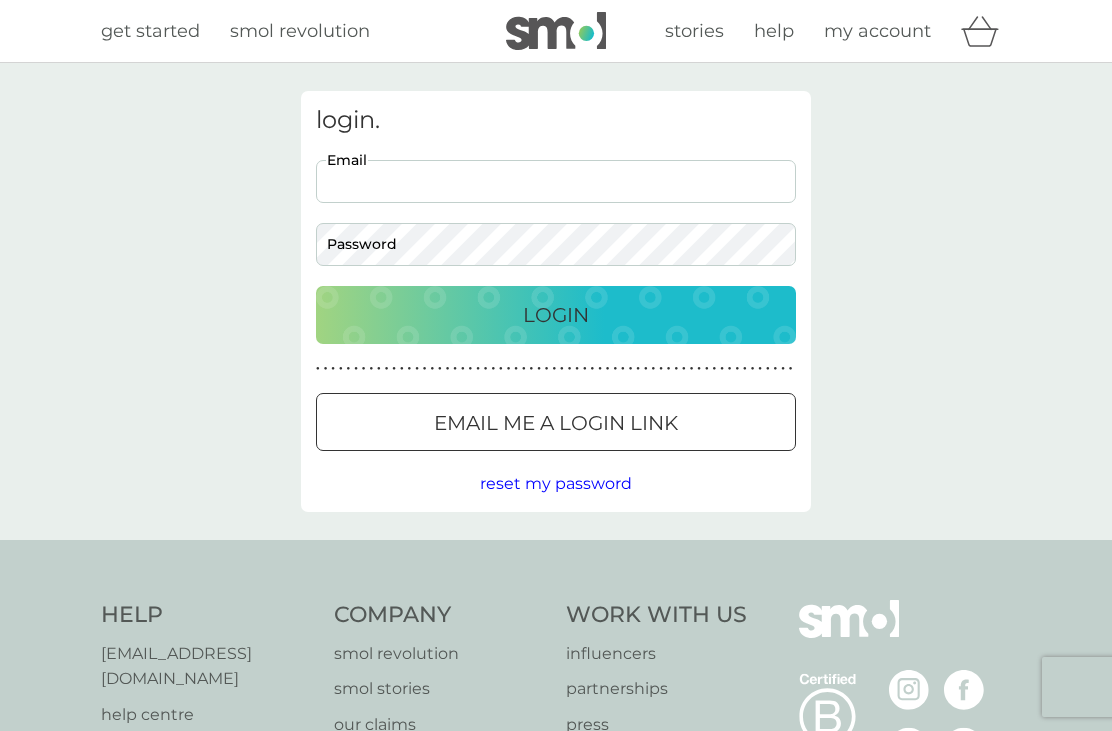 scroll, scrollTop: 0, scrollLeft: 0, axis: both 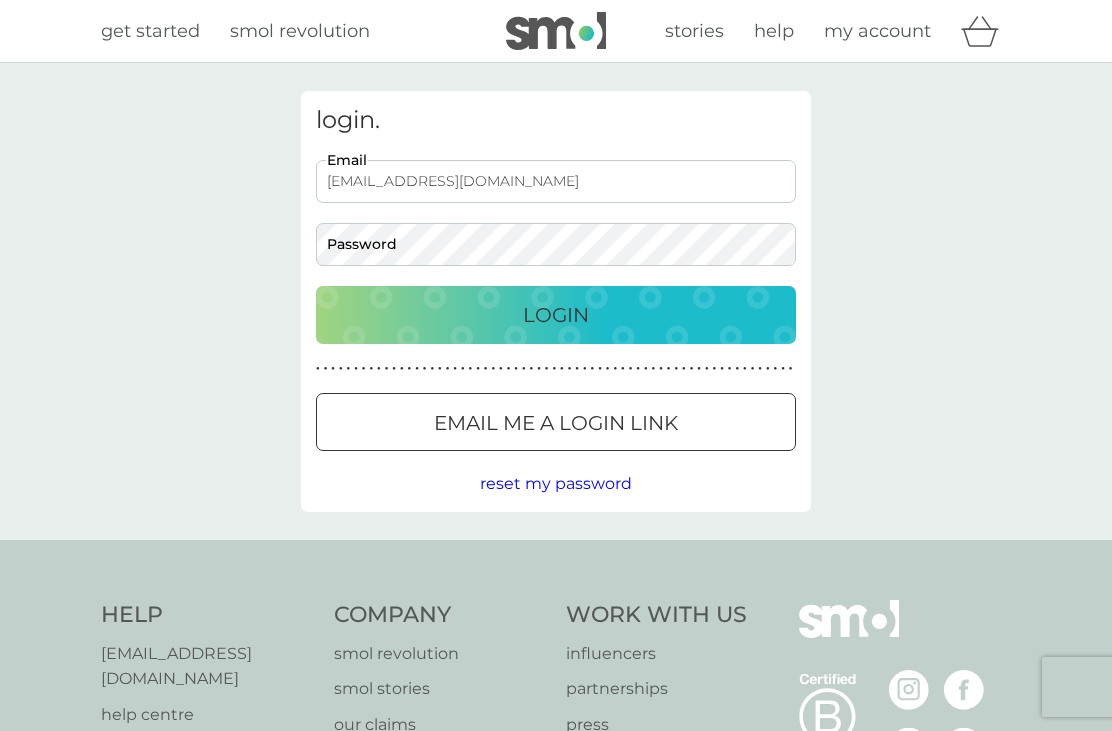 click on "Login" at bounding box center (556, 315) 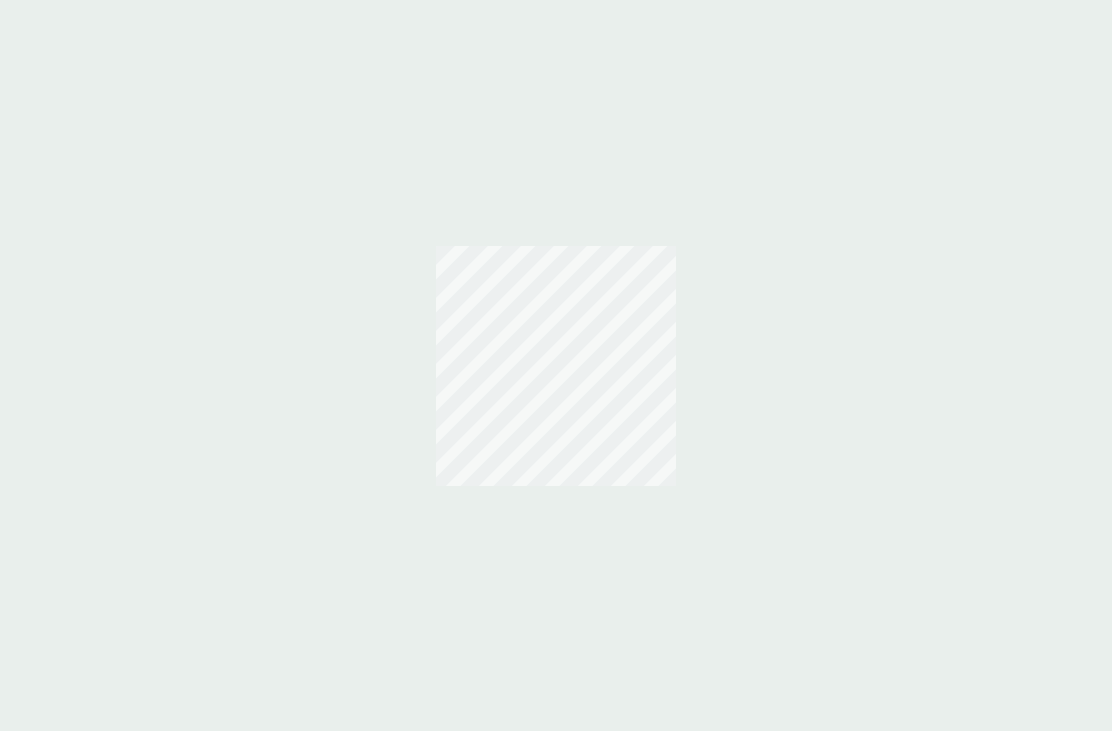scroll, scrollTop: 0, scrollLeft: 0, axis: both 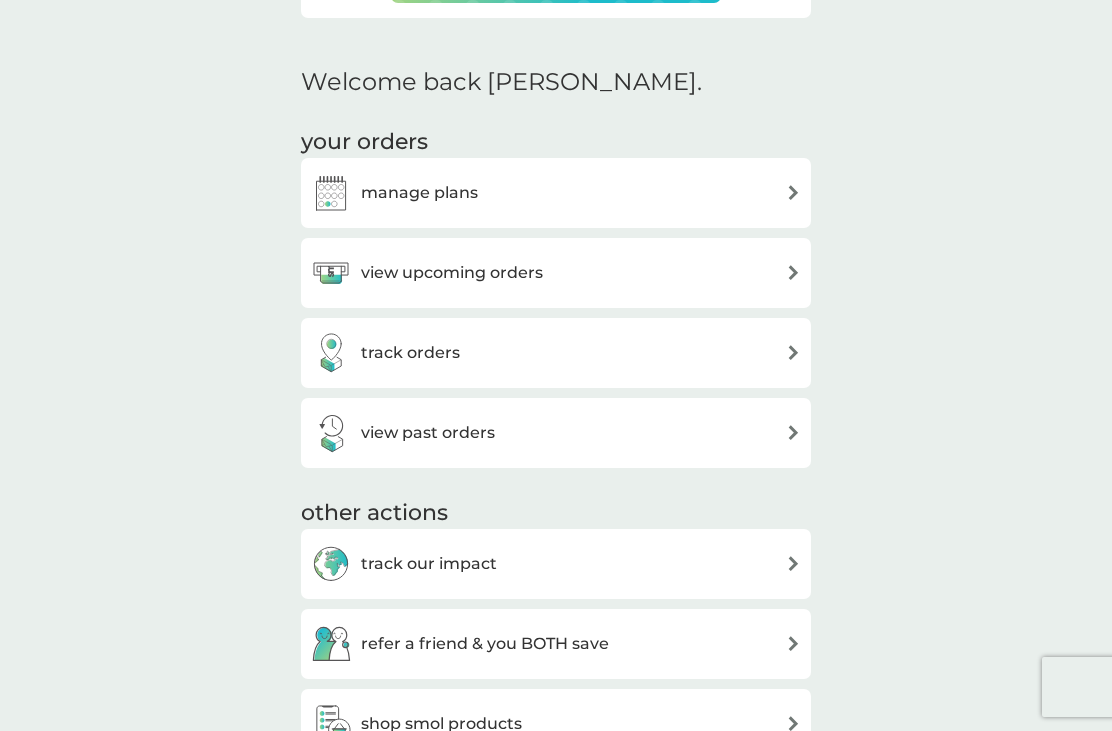 click on "view past orders" at bounding box center [556, 433] 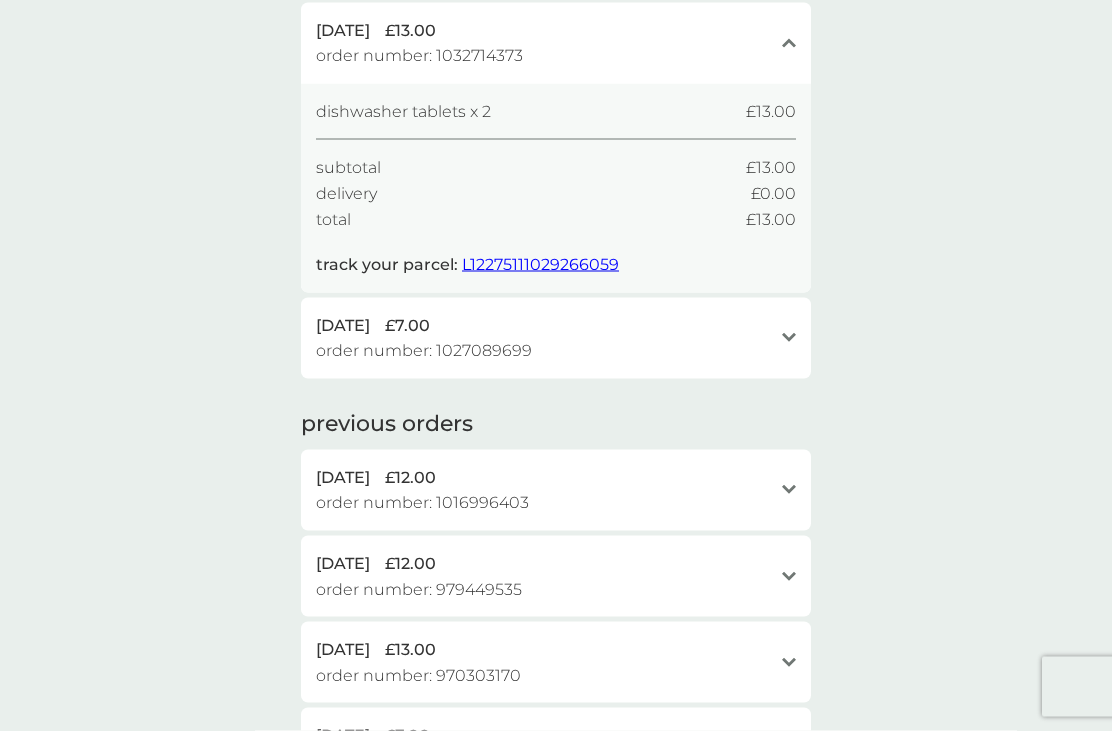 scroll, scrollTop: 0, scrollLeft: 0, axis: both 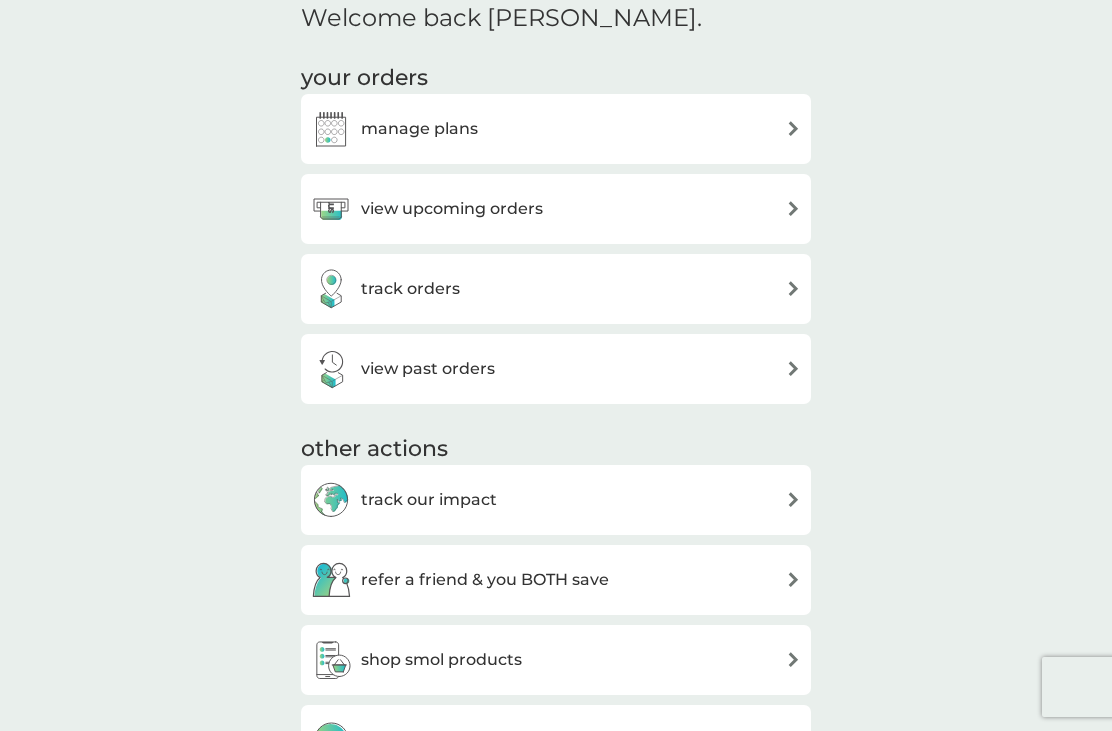 click at bounding box center (793, 208) 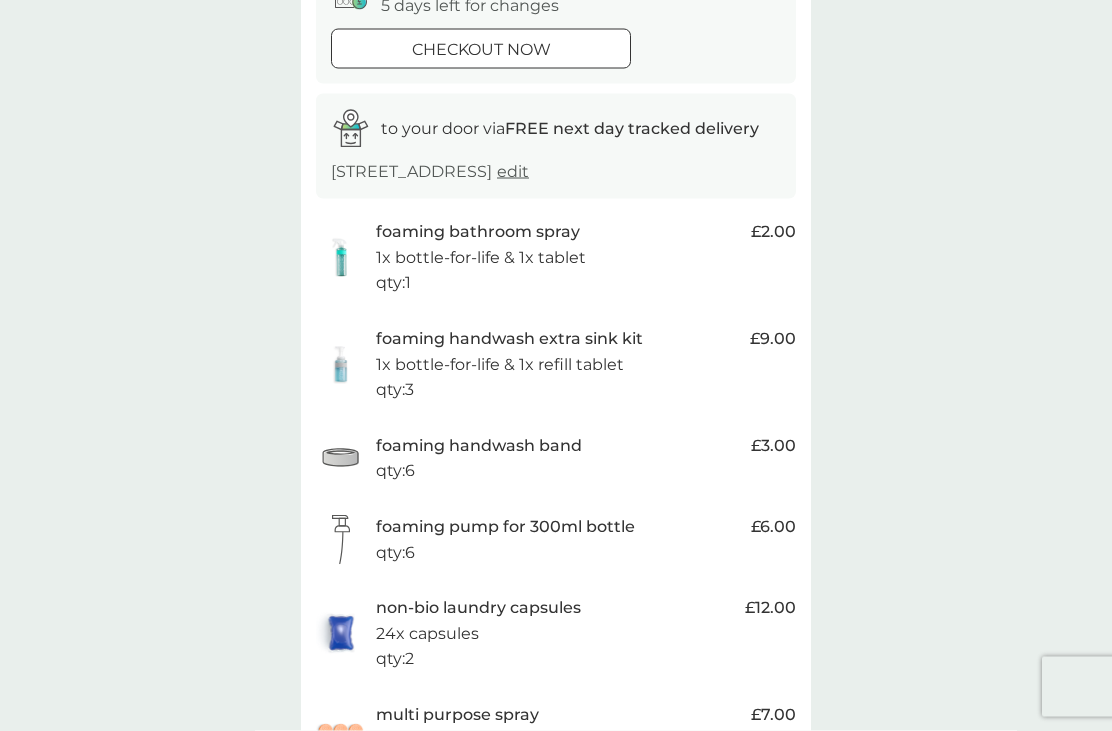 scroll, scrollTop: 251, scrollLeft: 0, axis: vertical 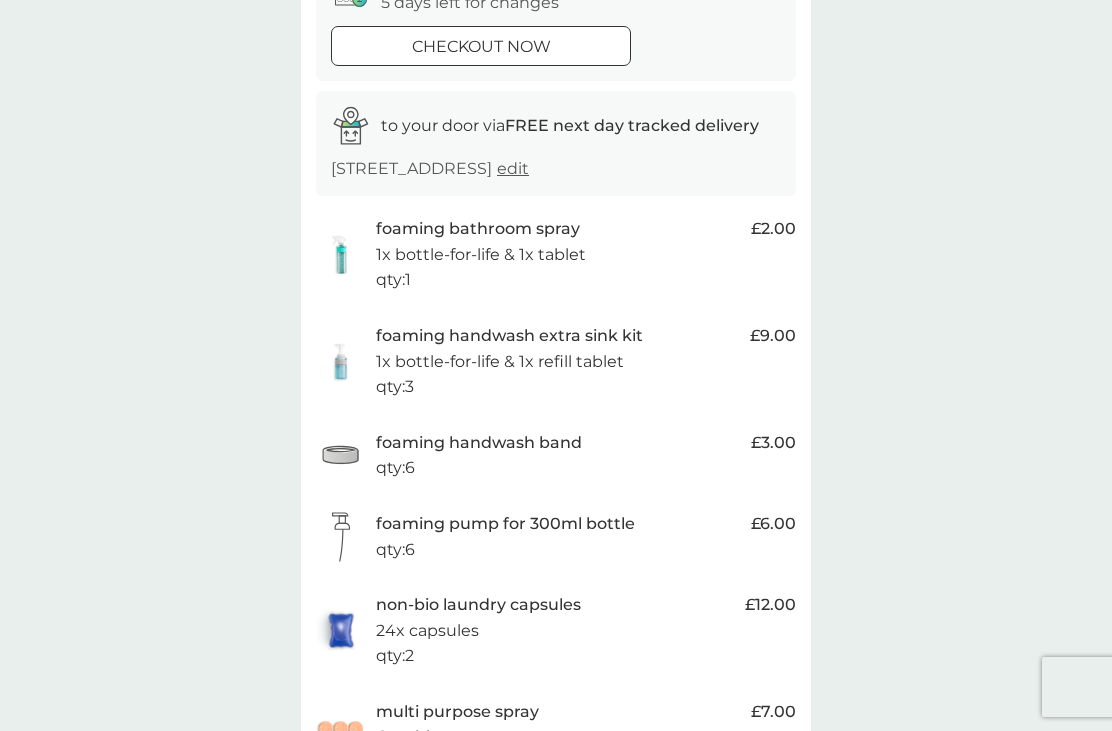 click on "1x bottle-for-life & 1x tablet" at bounding box center (481, 255) 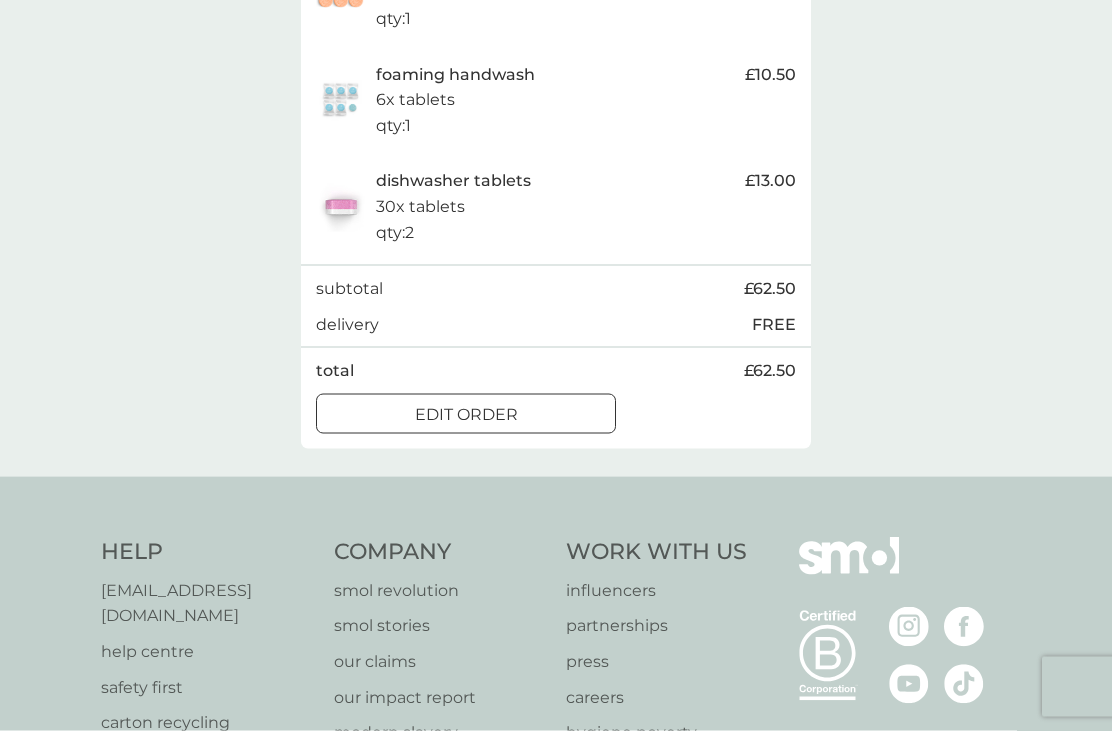 scroll, scrollTop: 996, scrollLeft: 0, axis: vertical 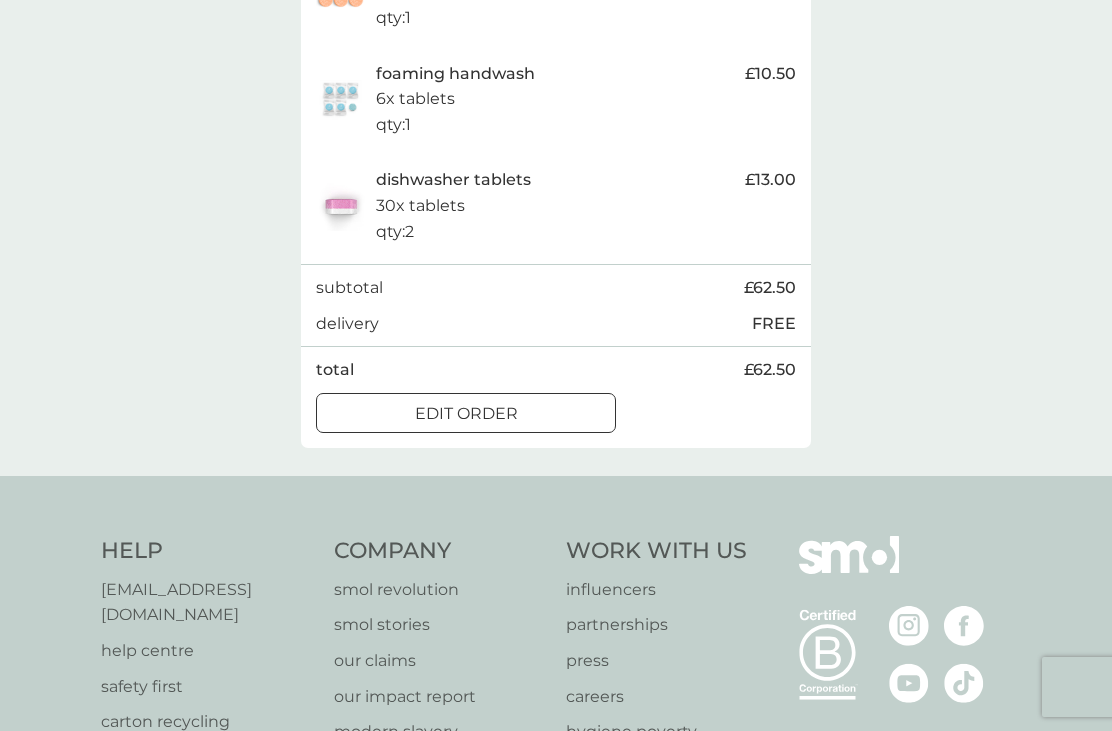 click on "edit order" at bounding box center [466, 414] 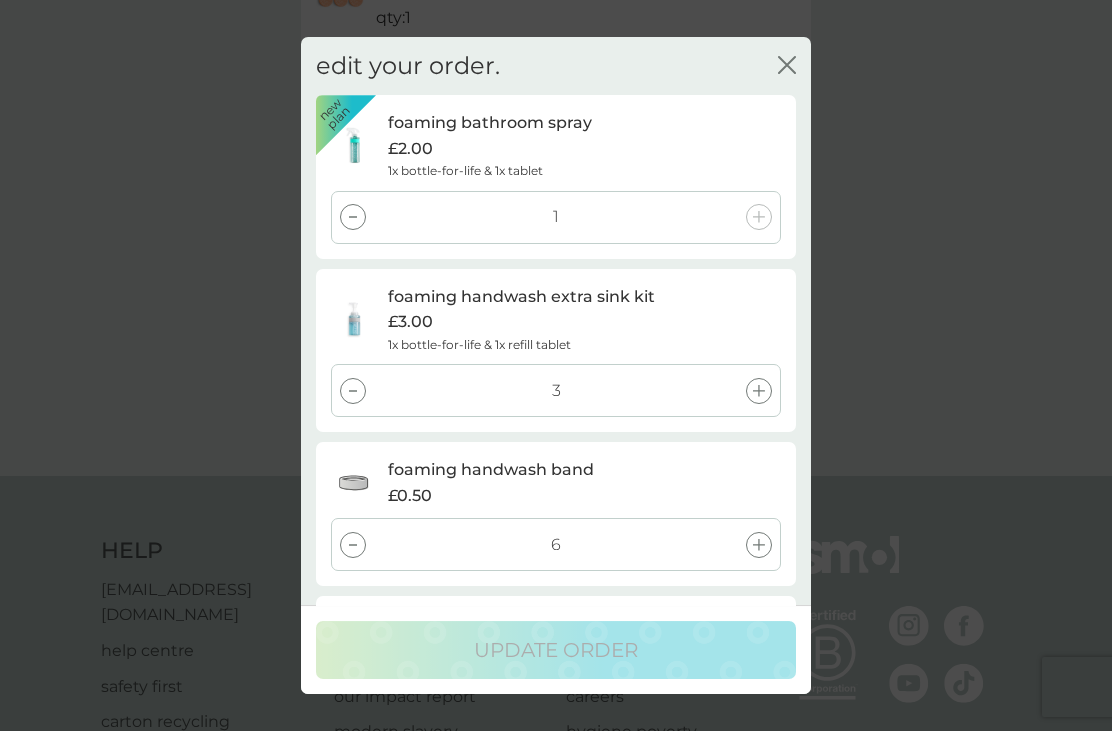 scroll, scrollTop: 1132, scrollLeft: 0, axis: vertical 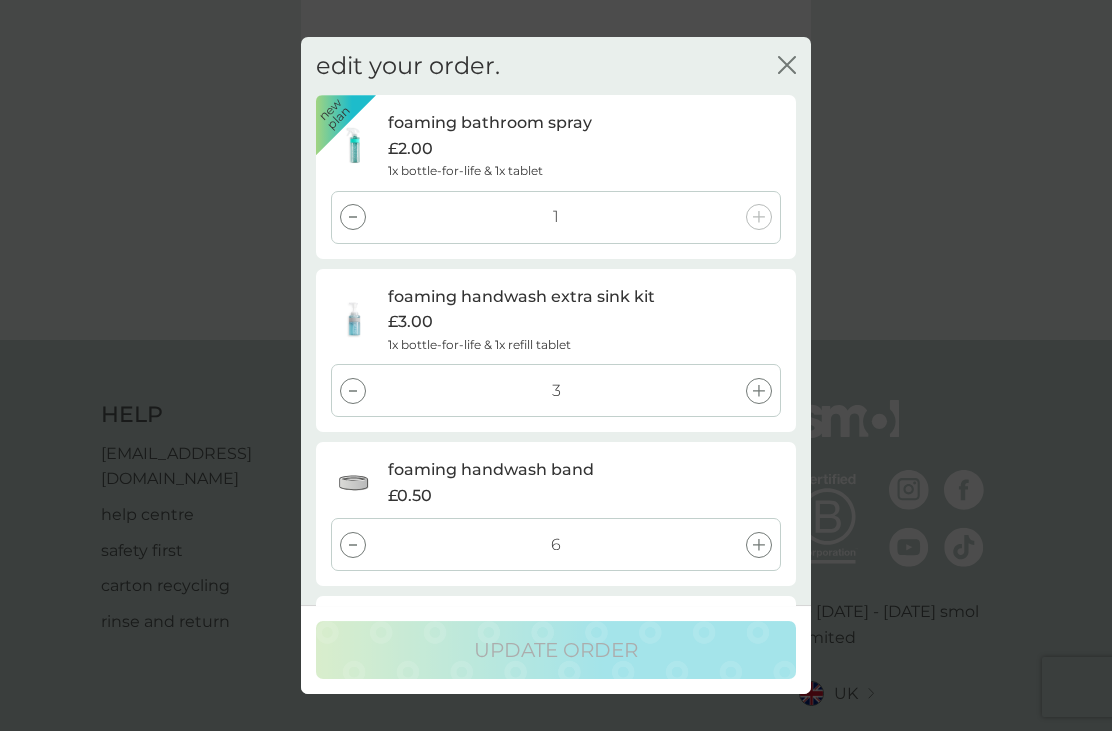 click at bounding box center [353, 217] 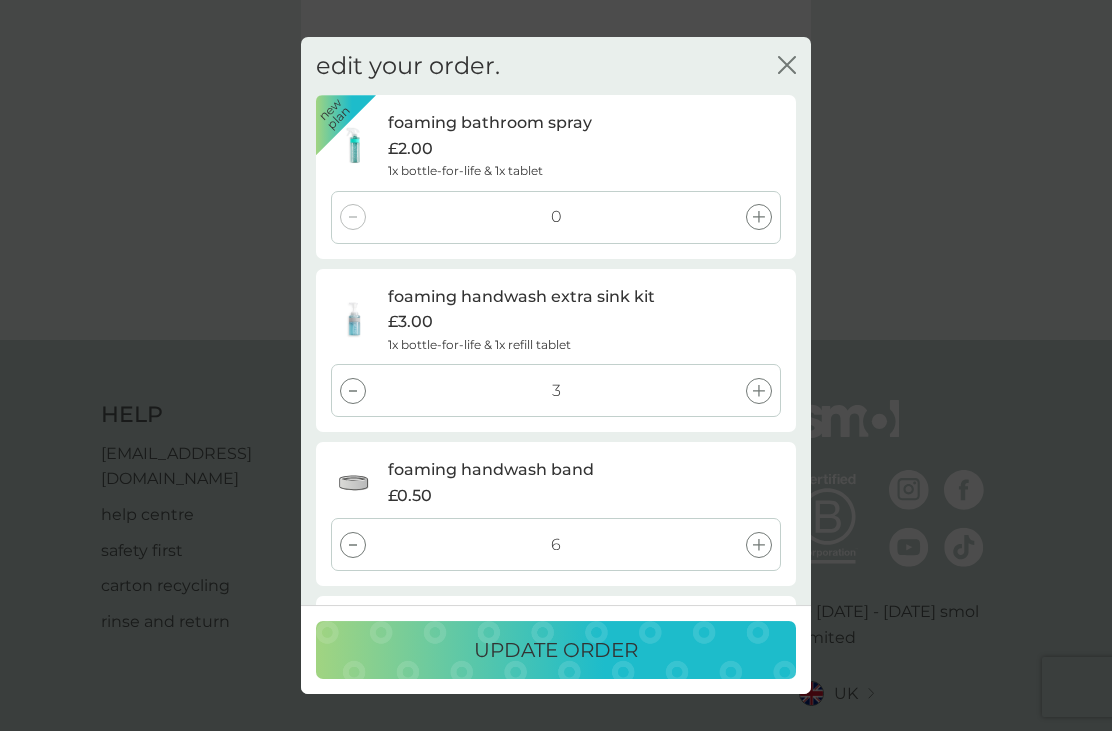 click on "edit your order. close new plan foaming bathroom spray £2.00 1x bottle-for-life & 1x tablet 0 foaming handwash extra sink kit £3.00 1x bottle-for-life & 1x refill tablet 3 foaming handwash band £0.50 6 foaming pump for 300ml bottle £1.00 6 non-bio laundry capsules £6.00 24x capsules 2 multi purpose spray £7.00 6x tablets 1 foaming handwash £10.50 6x tablets 1 dishwasher tablets £6.50 30x tablets 2 add existing plan products cancel order update order" at bounding box center (556, 365) 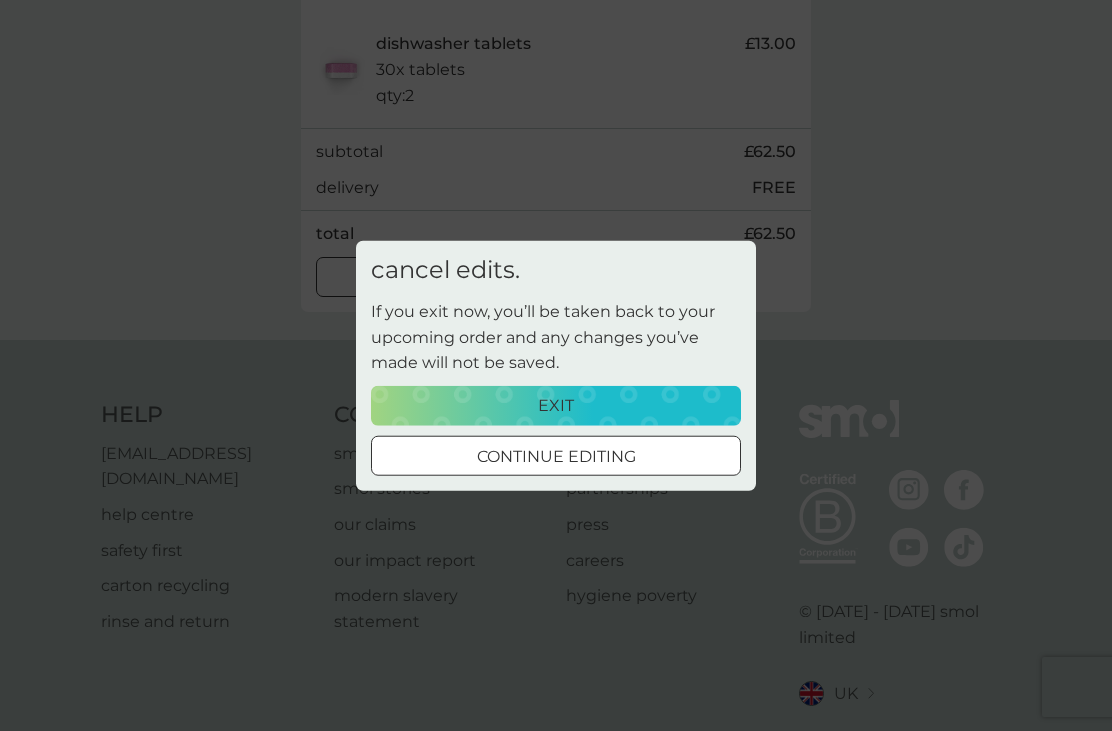 click on "continue editing" at bounding box center (556, 457) 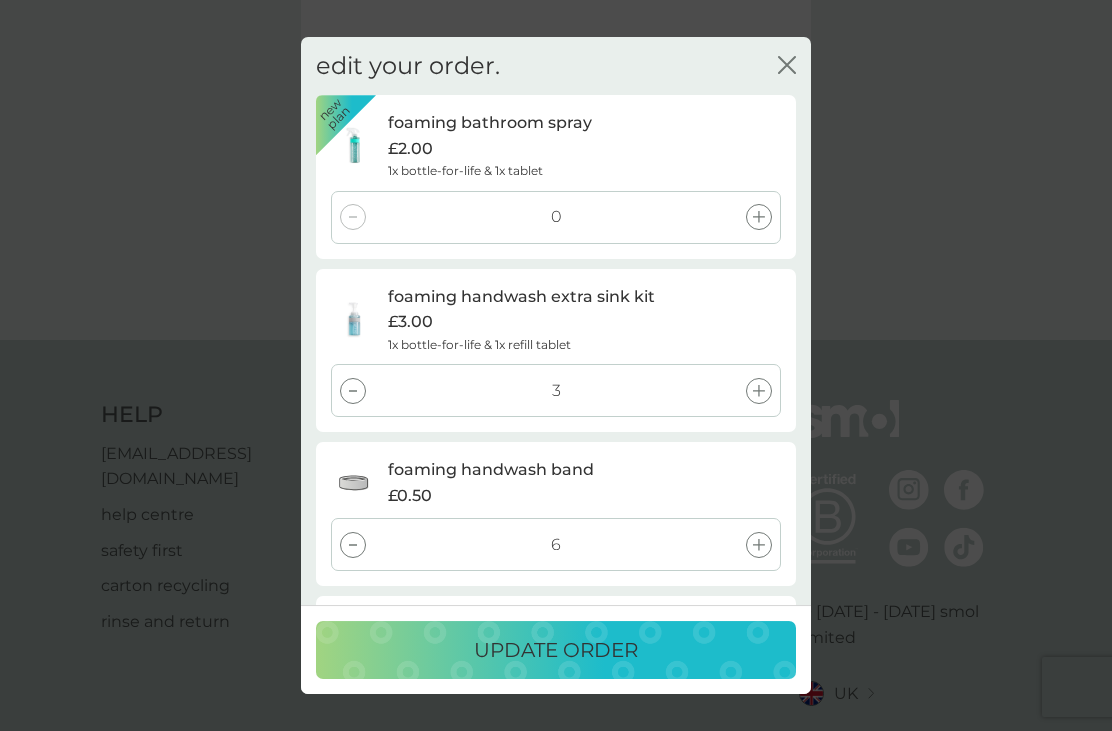 click at bounding box center (353, 391) 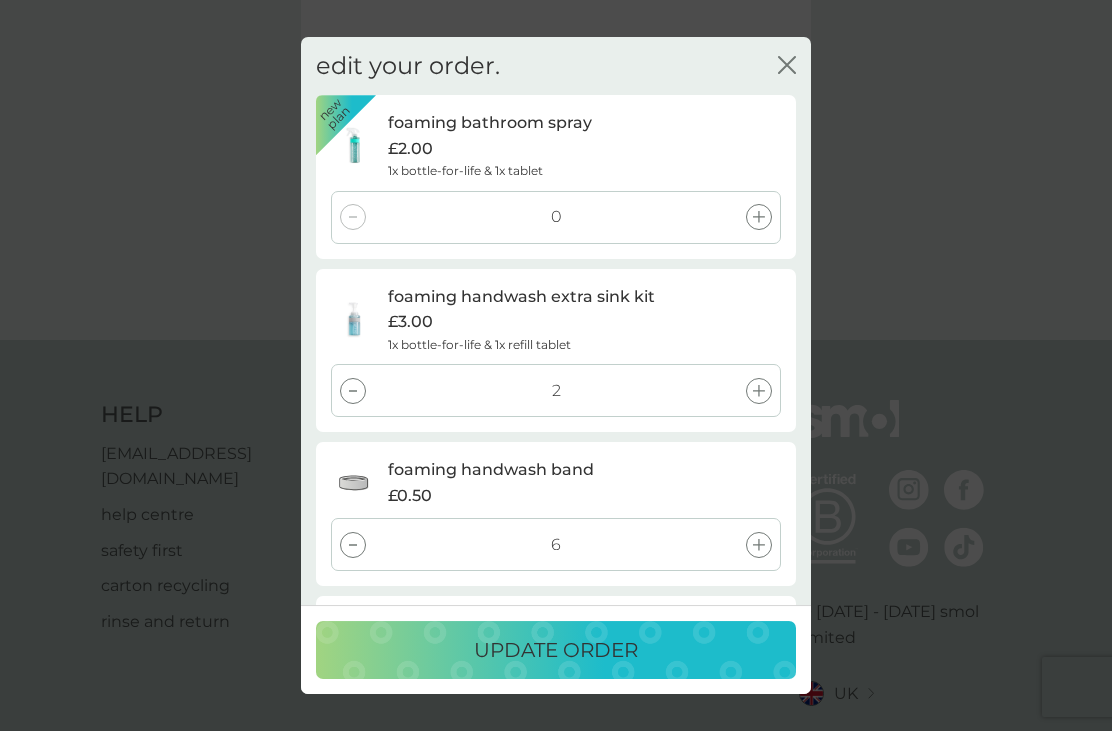 click at bounding box center (353, 391) 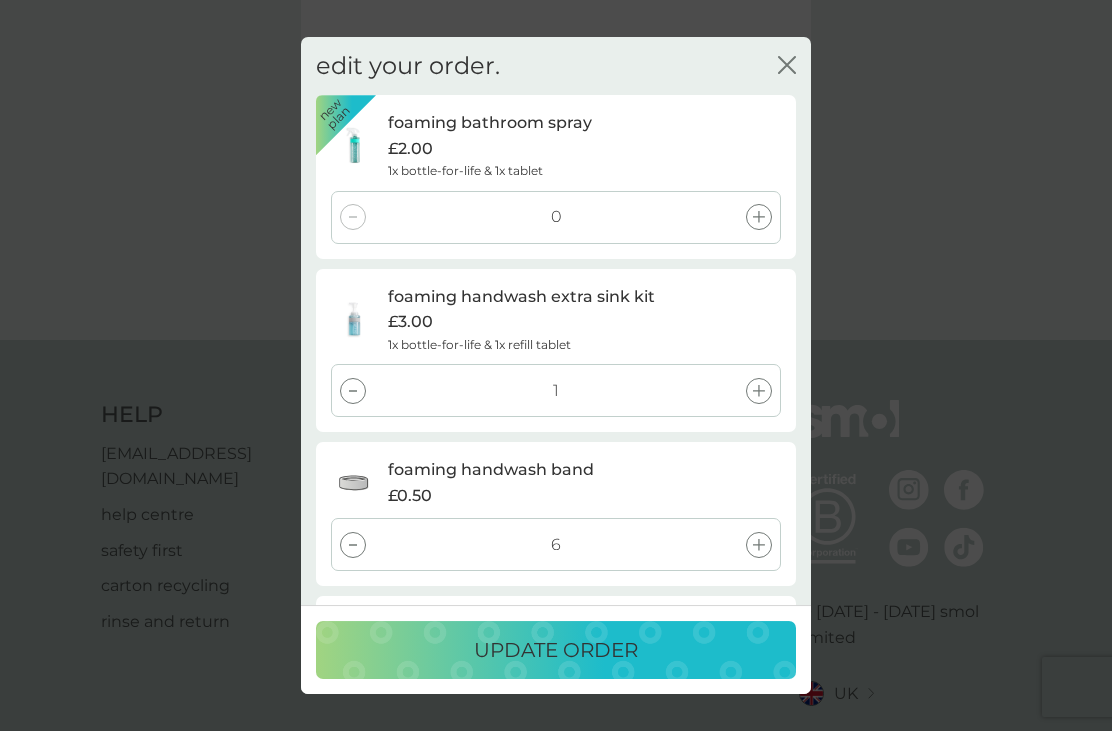 click at bounding box center [353, 391] 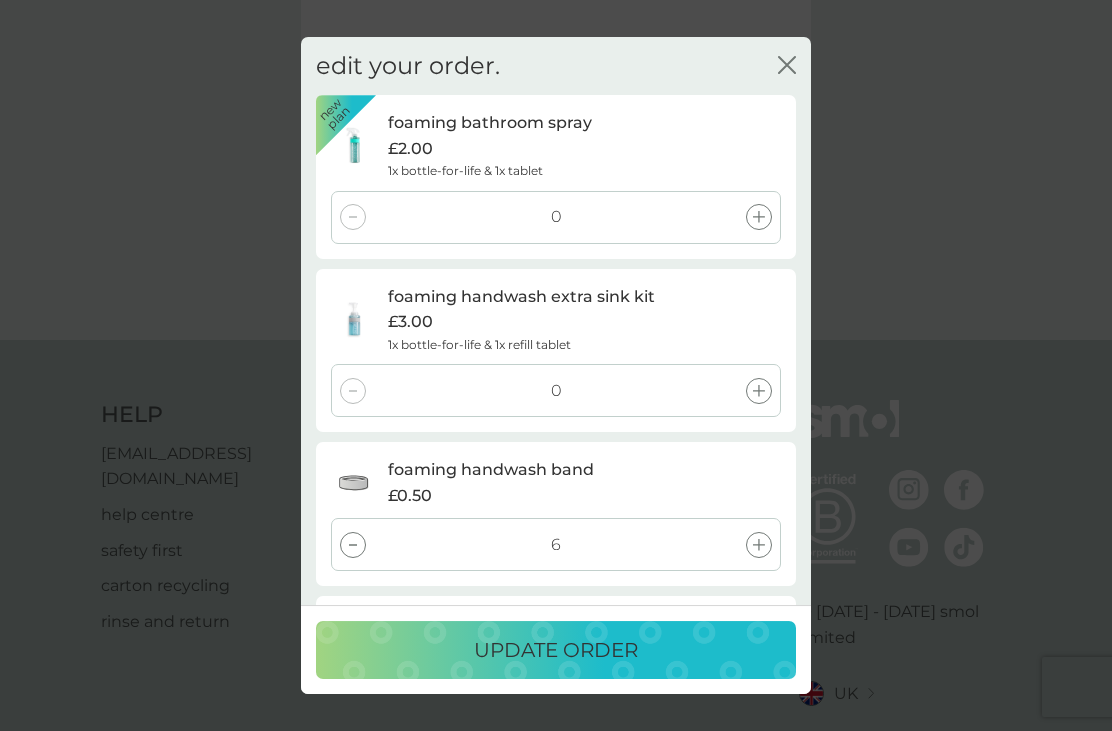 click at bounding box center (353, 545) 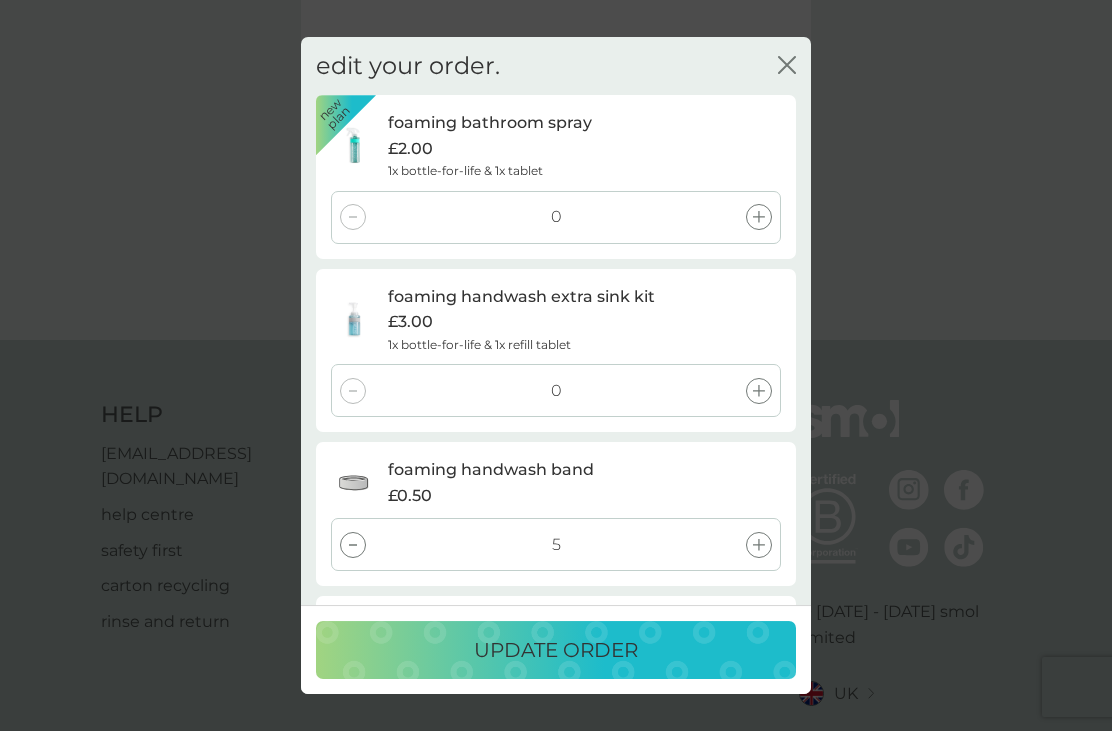 click on "5" at bounding box center [556, 544] 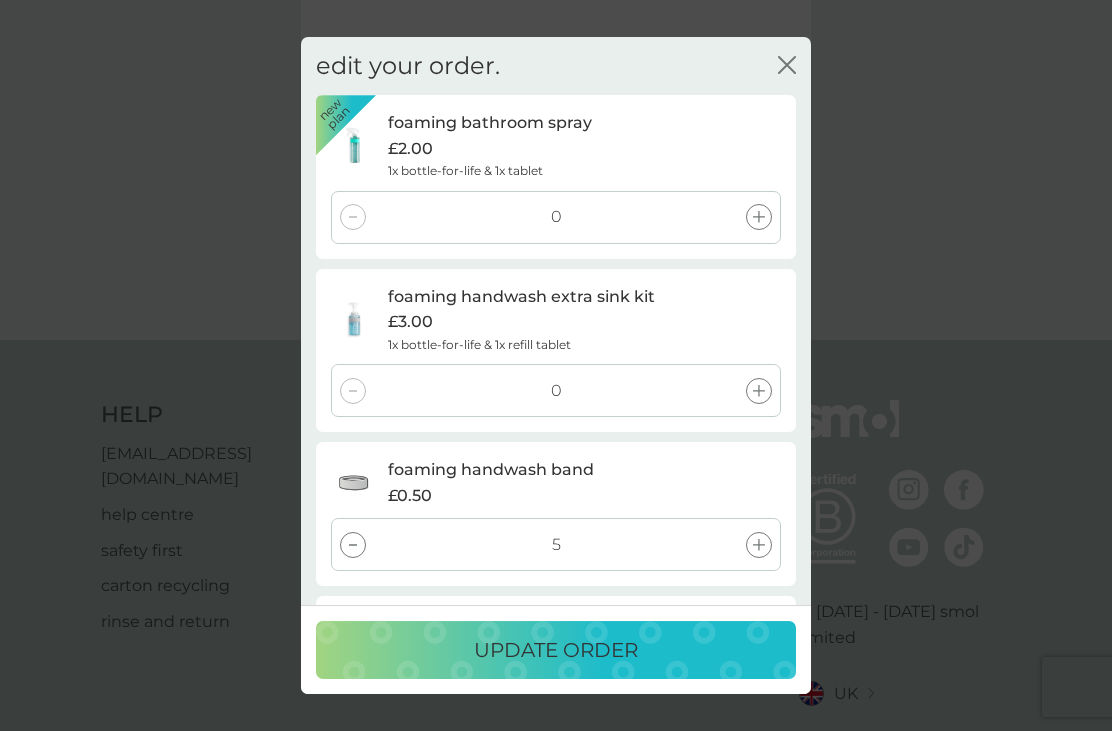 click at bounding box center [353, 545] 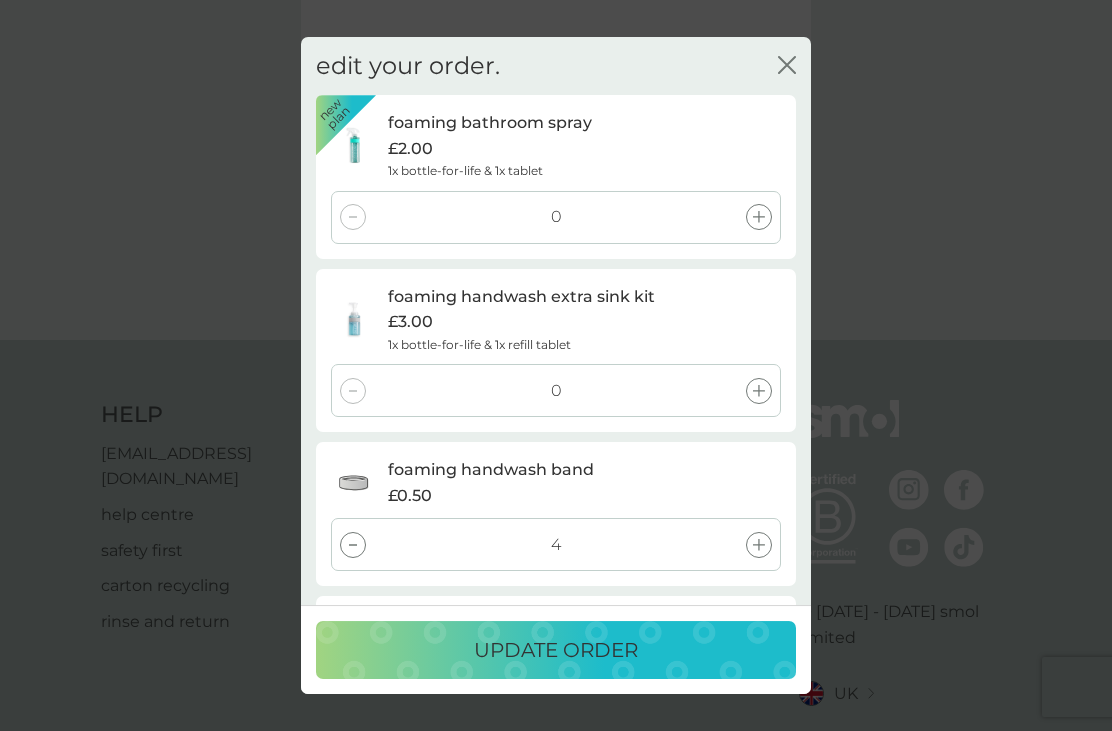 click at bounding box center [353, 545] 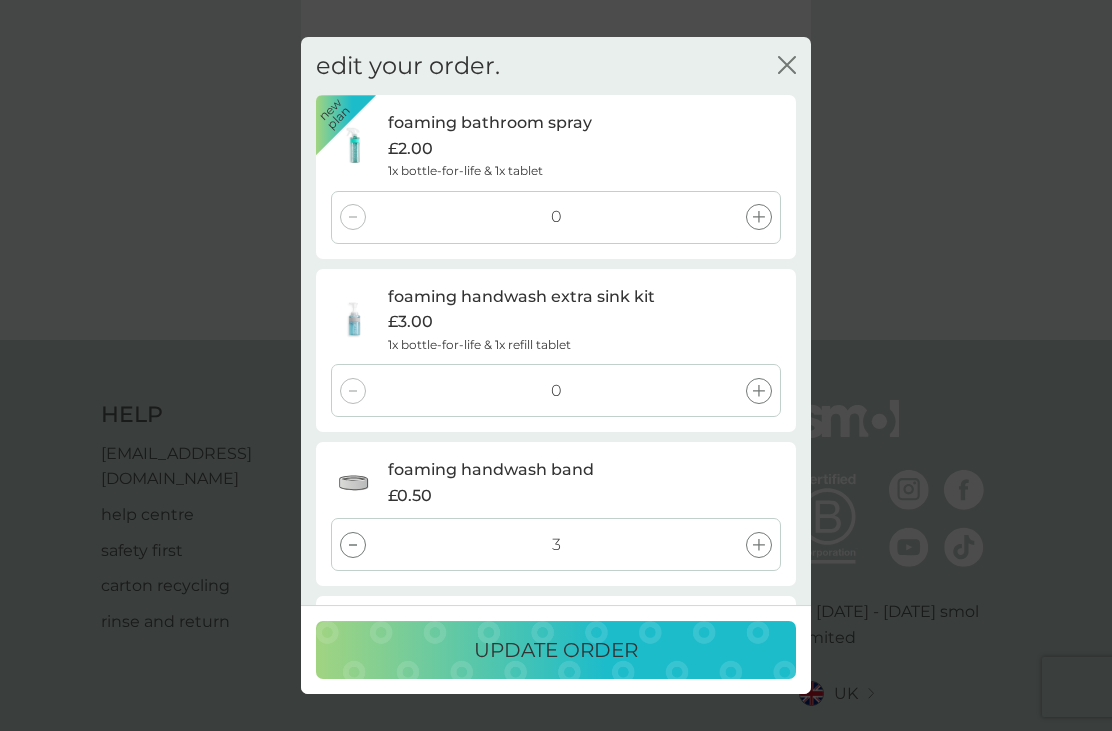 click at bounding box center [353, 545] 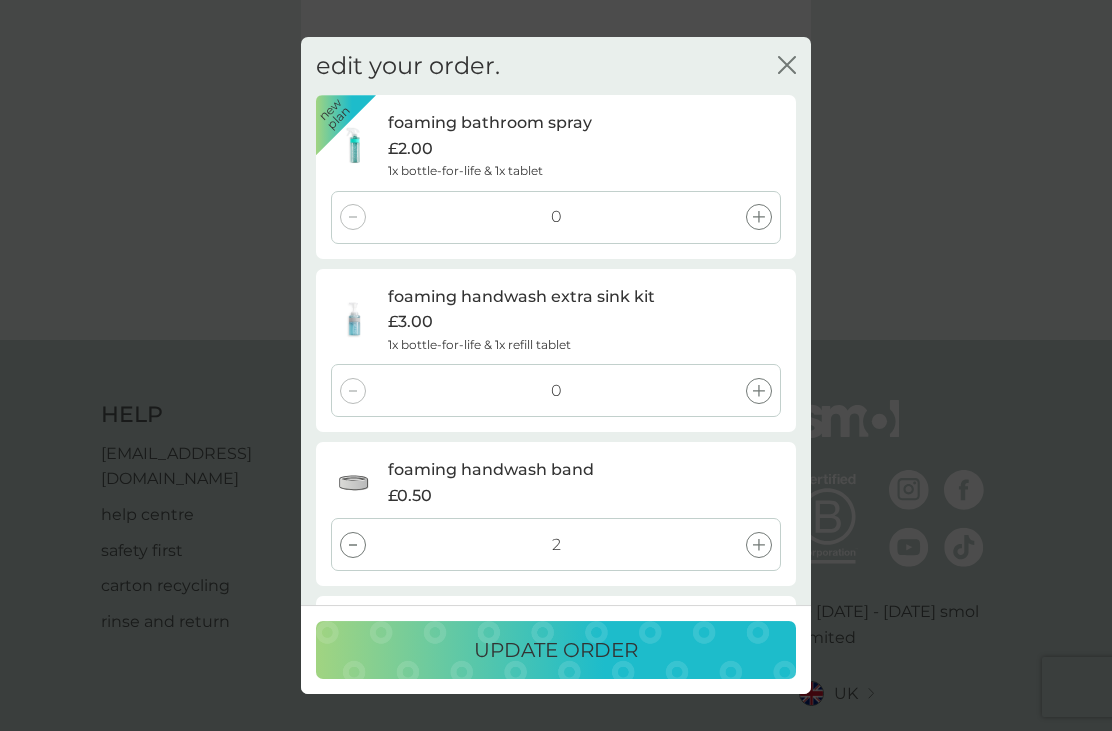 click at bounding box center [353, 545] 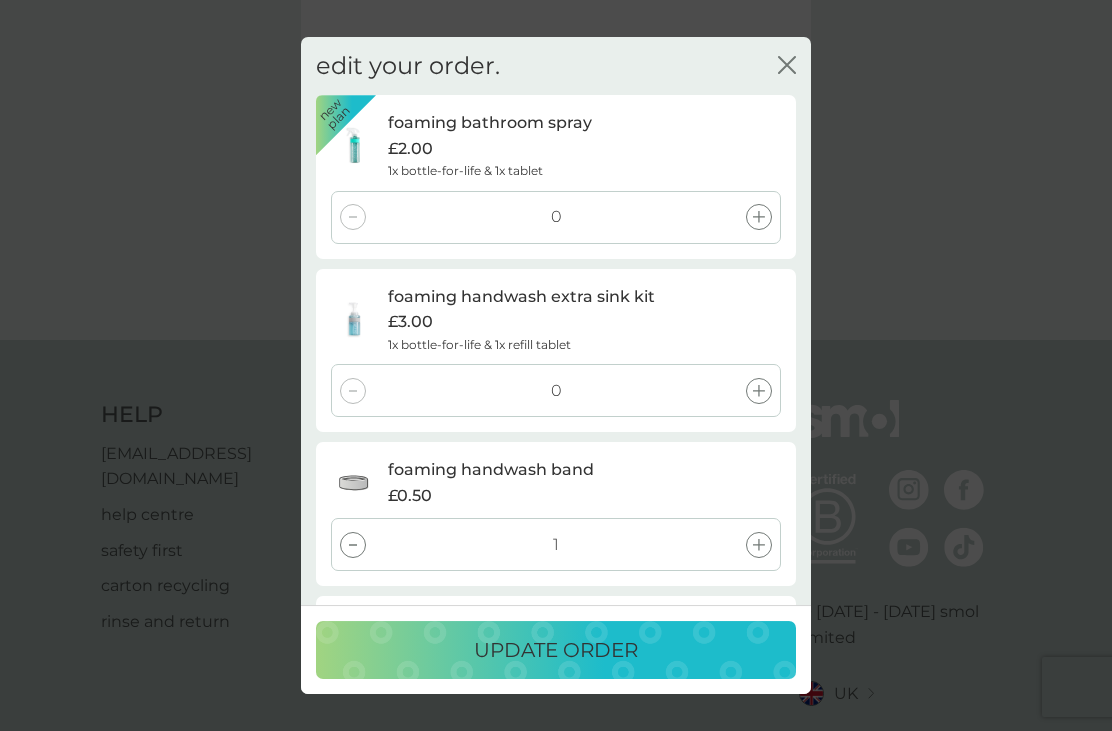 click at bounding box center (353, 545) 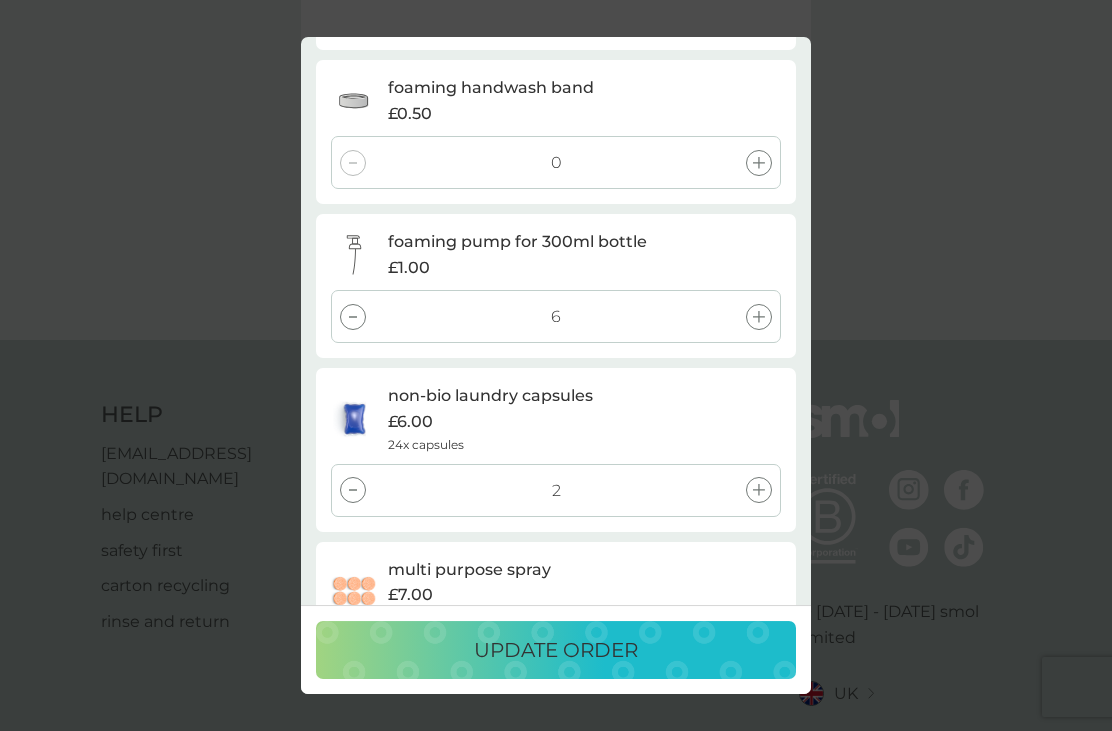 scroll, scrollTop: 388, scrollLeft: 0, axis: vertical 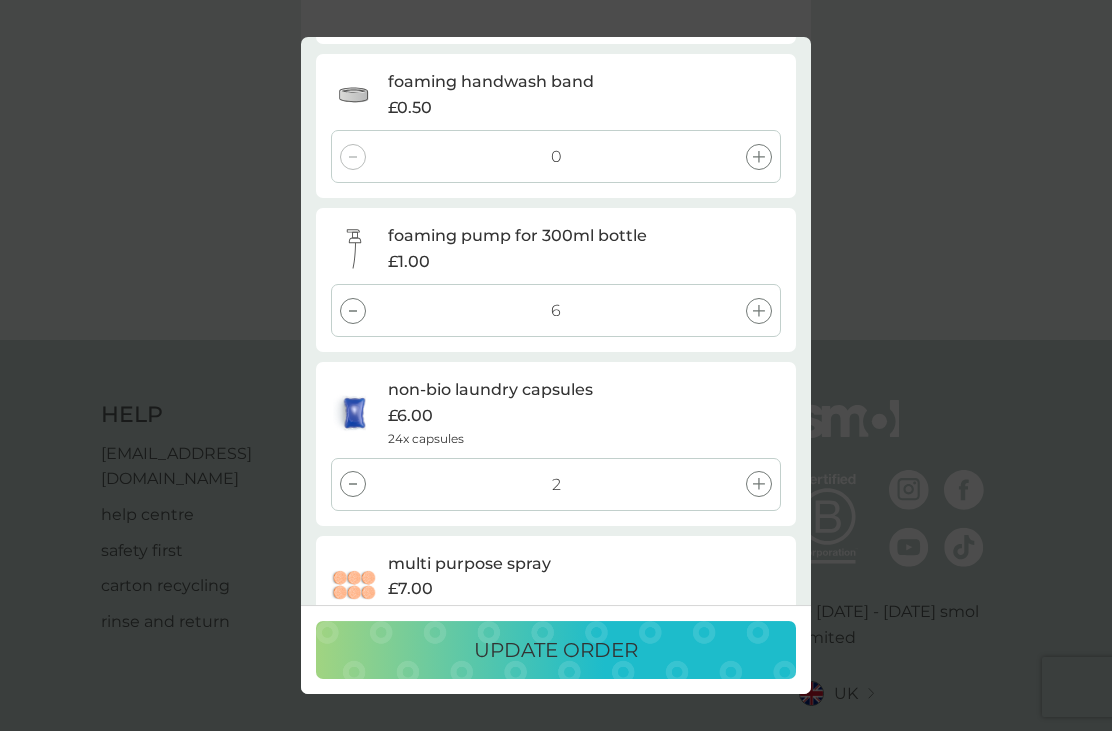click at bounding box center [353, 311] 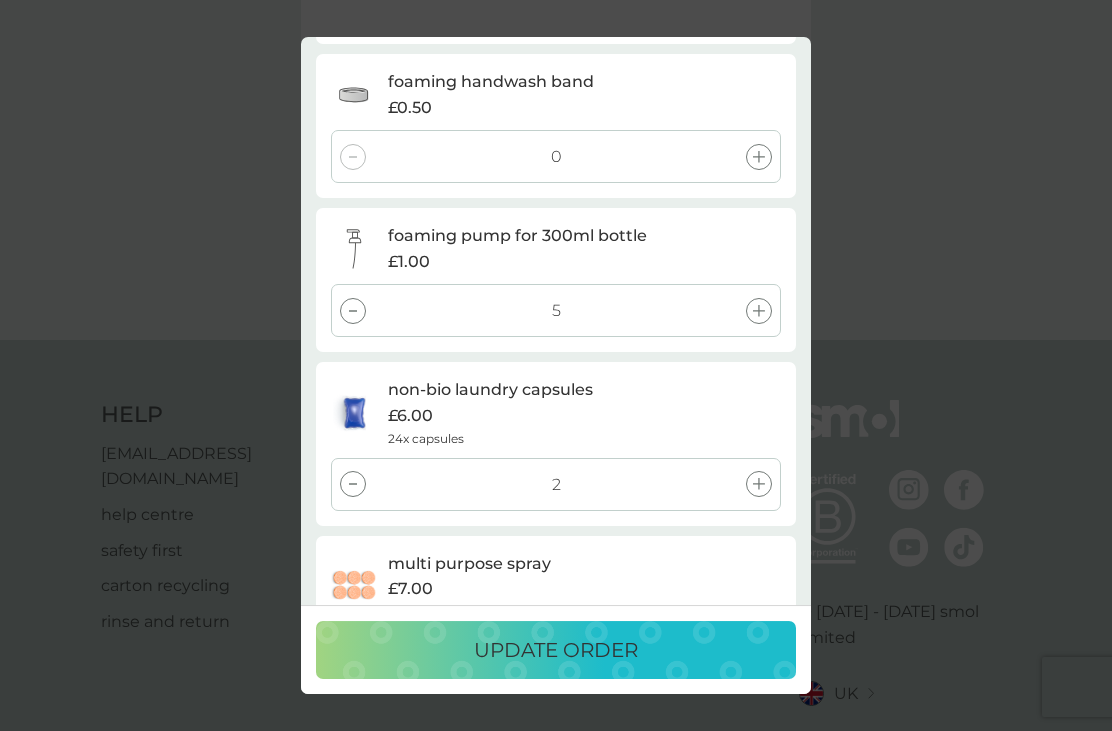 click at bounding box center (353, 311) 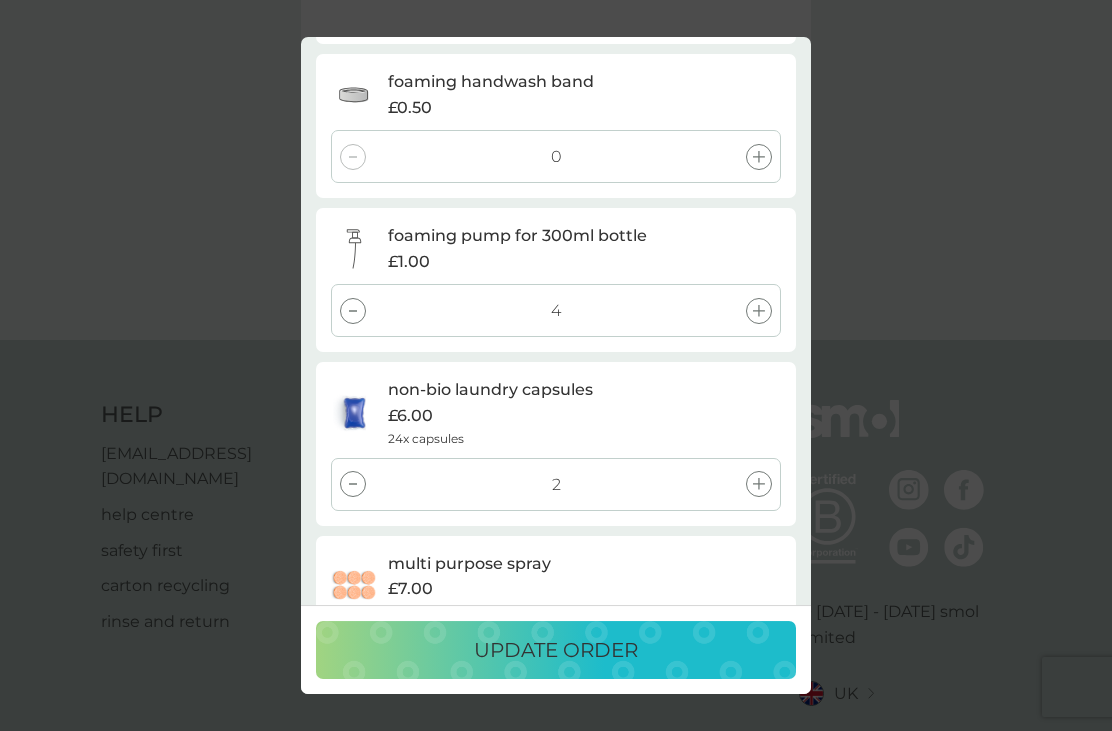 click at bounding box center (353, 311) 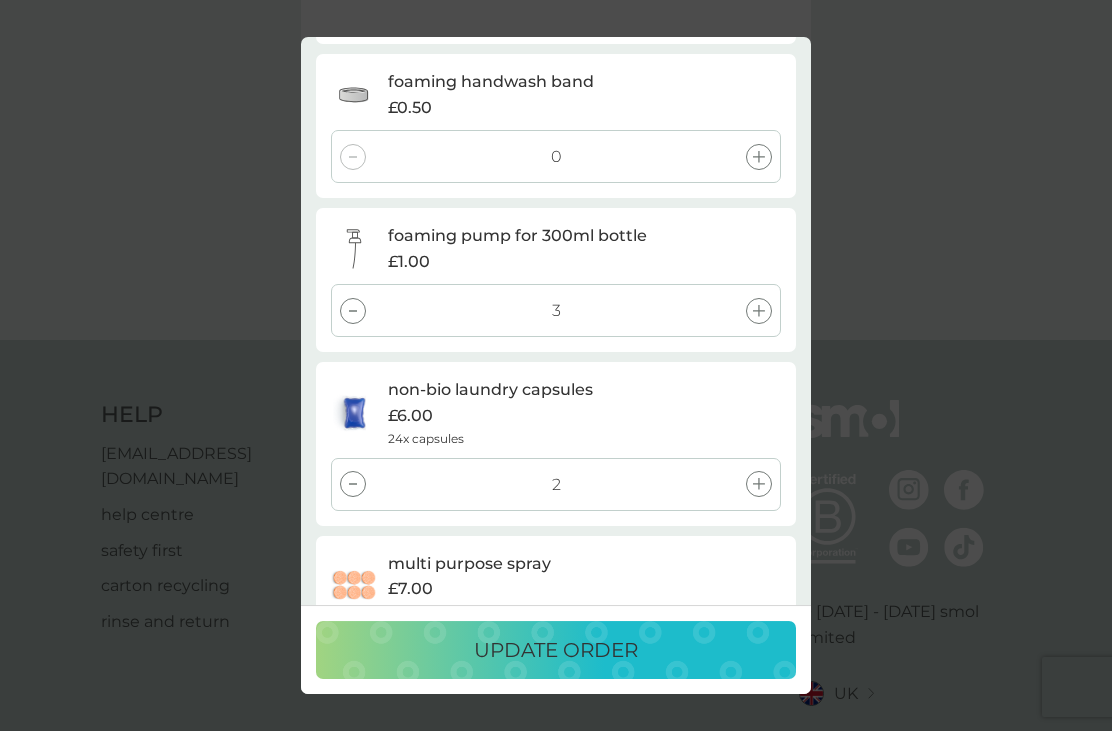 click at bounding box center [353, 311] 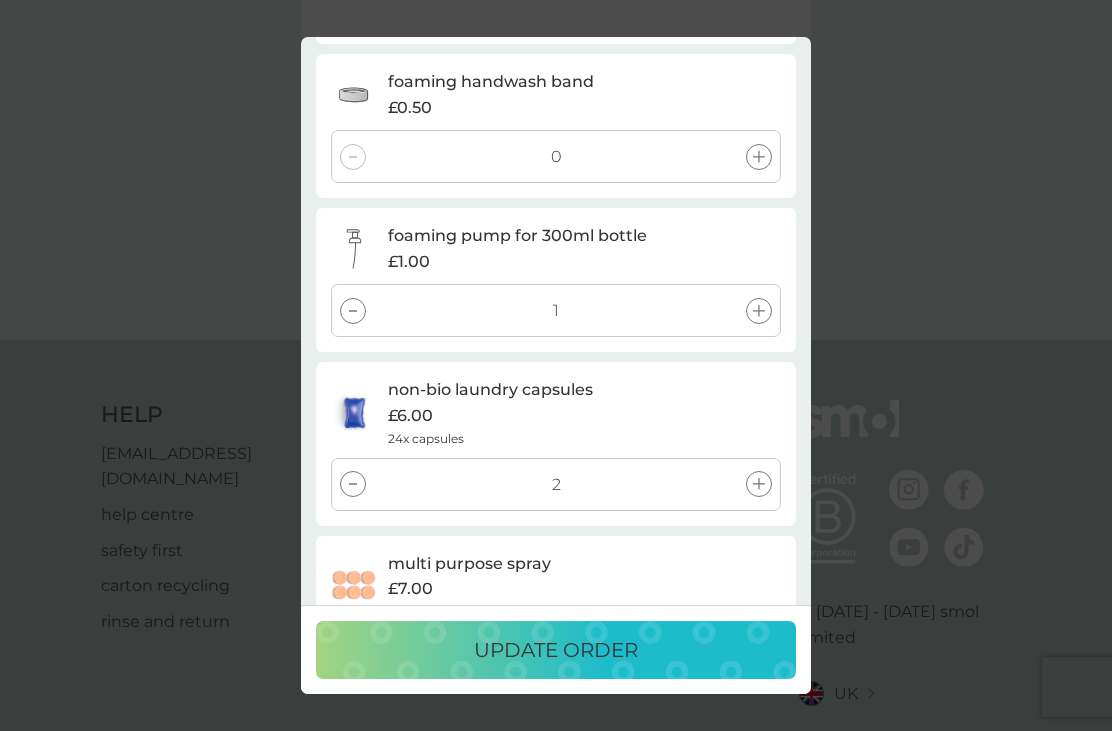 click 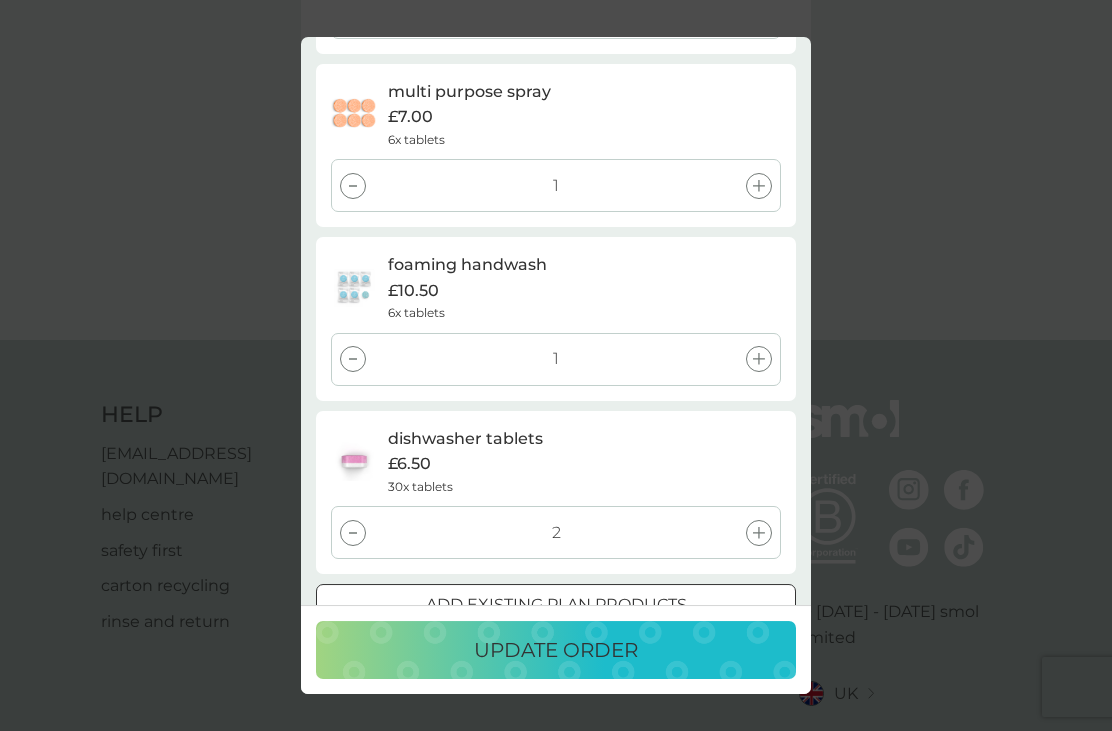 scroll, scrollTop: 859, scrollLeft: 0, axis: vertical 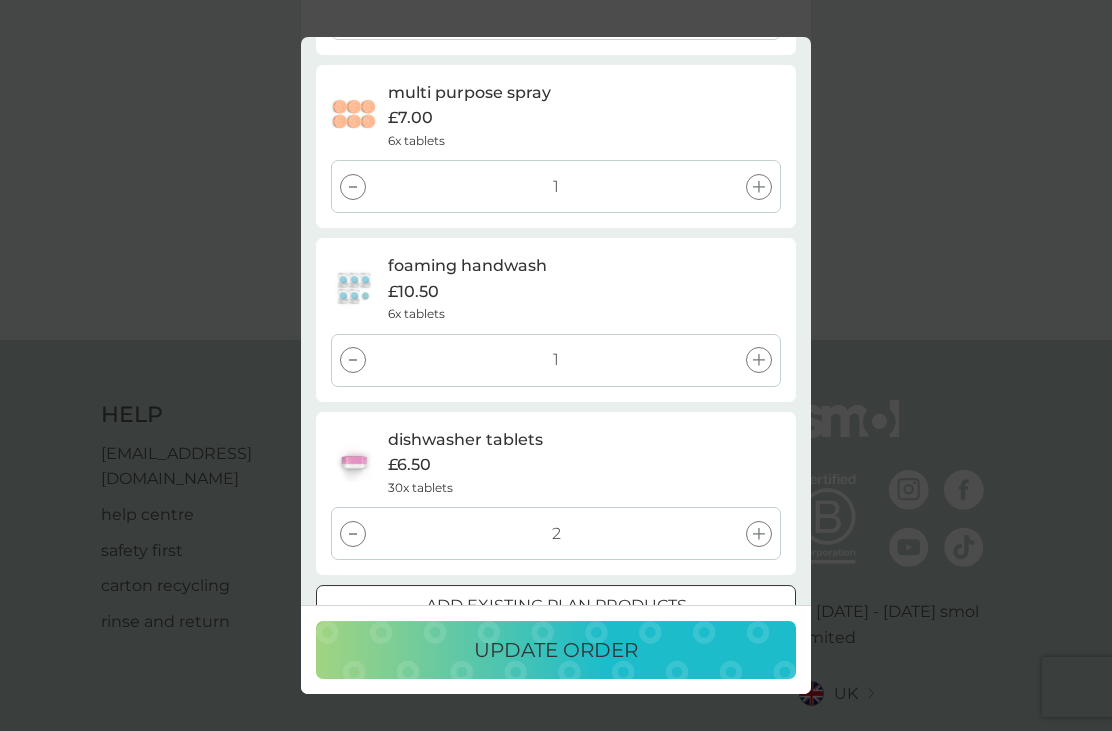 click on "add existing plan products" at bounding box center [556, 606] 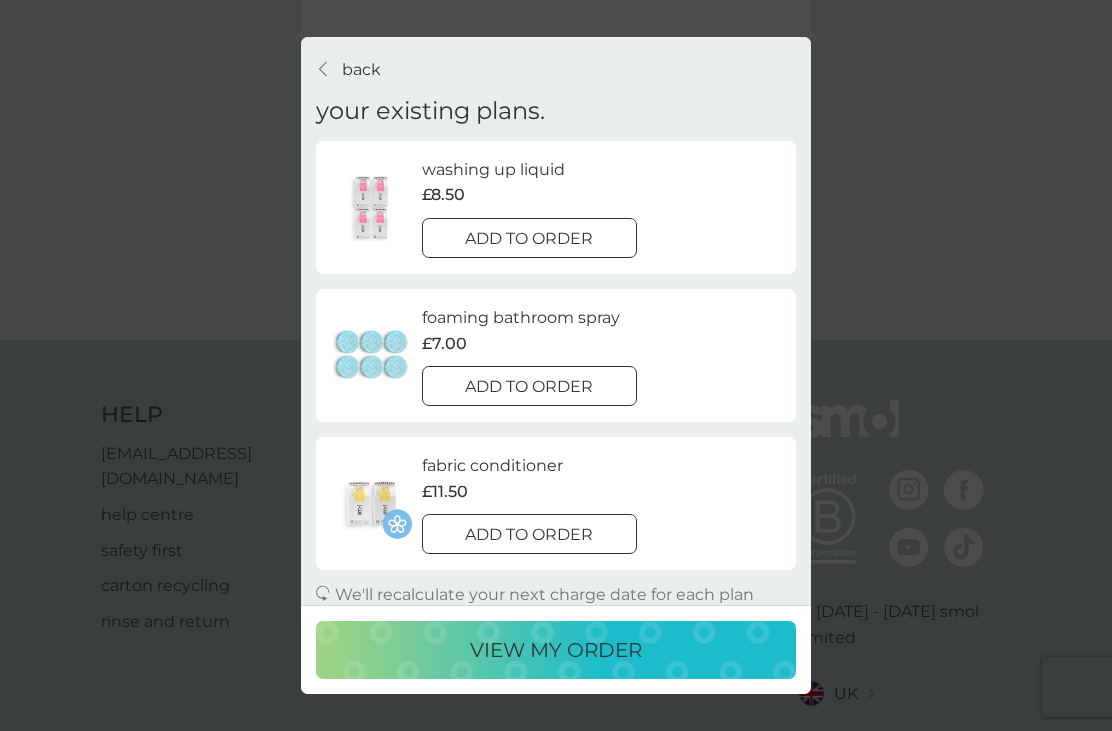 click on "add to order" at bounding box center [529, 239] 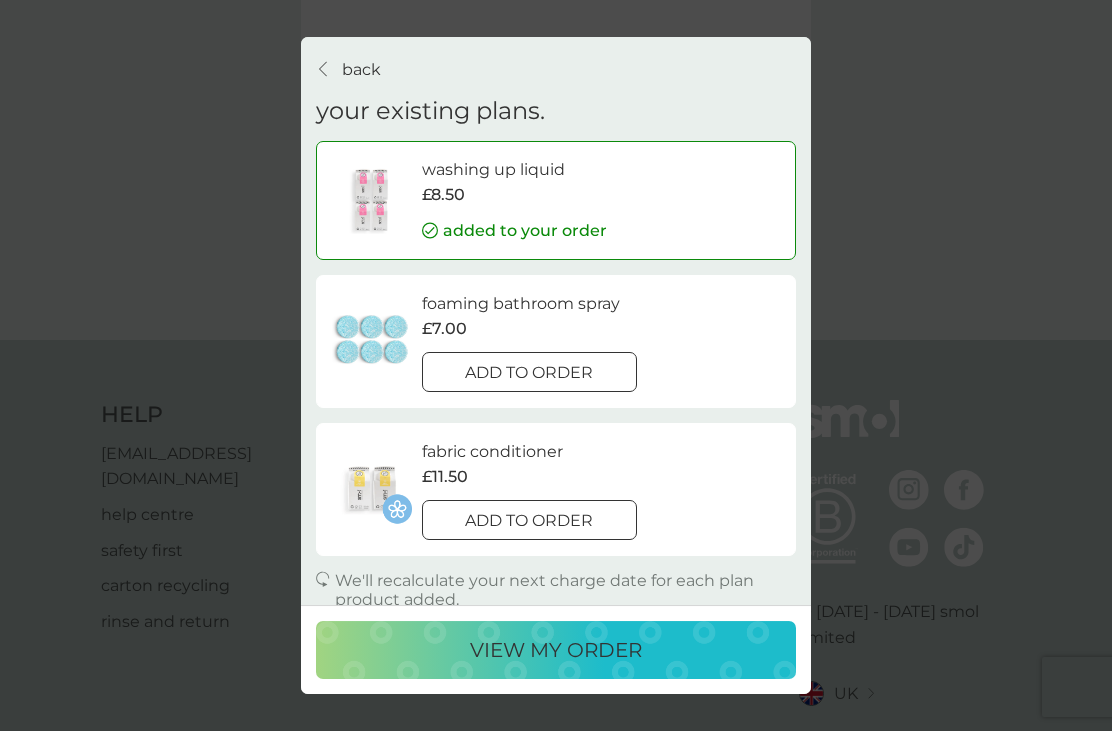 click on "add to order" at bounding box center [529, 521] 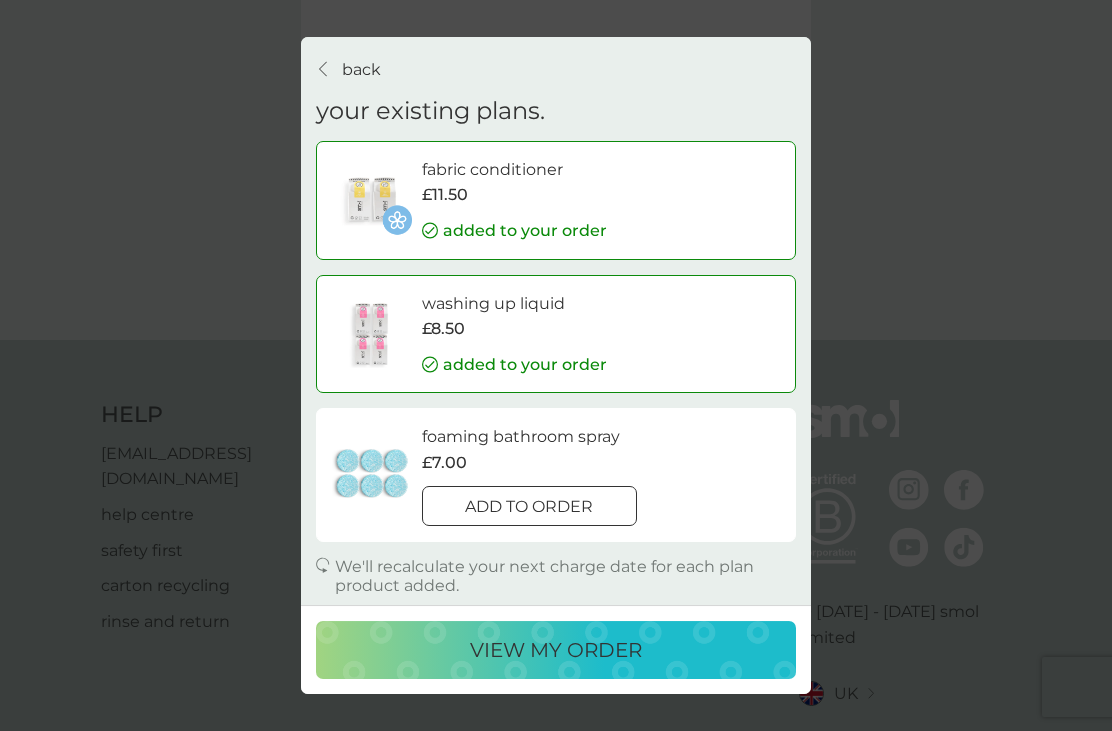click on "view my order" at bounding box center [556, 650] 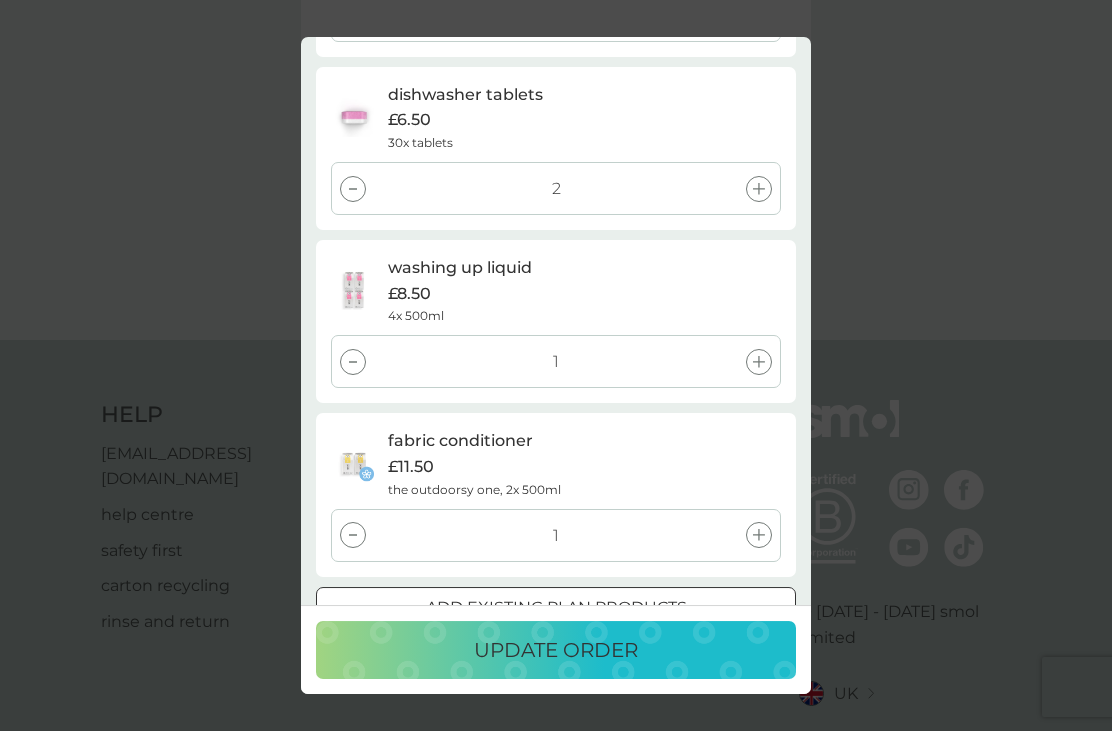 scroll, scrollTop: 1203, scrollLeft: 0, axis: vertical 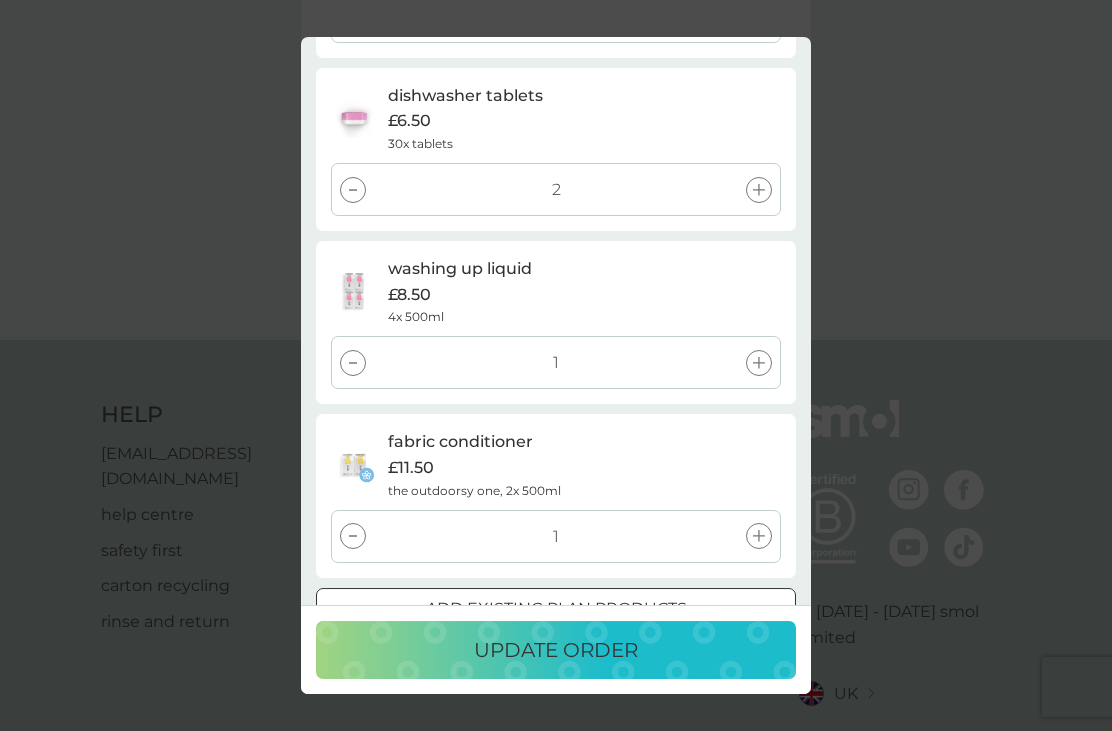click on "update order" at bounding box center [556, 650] 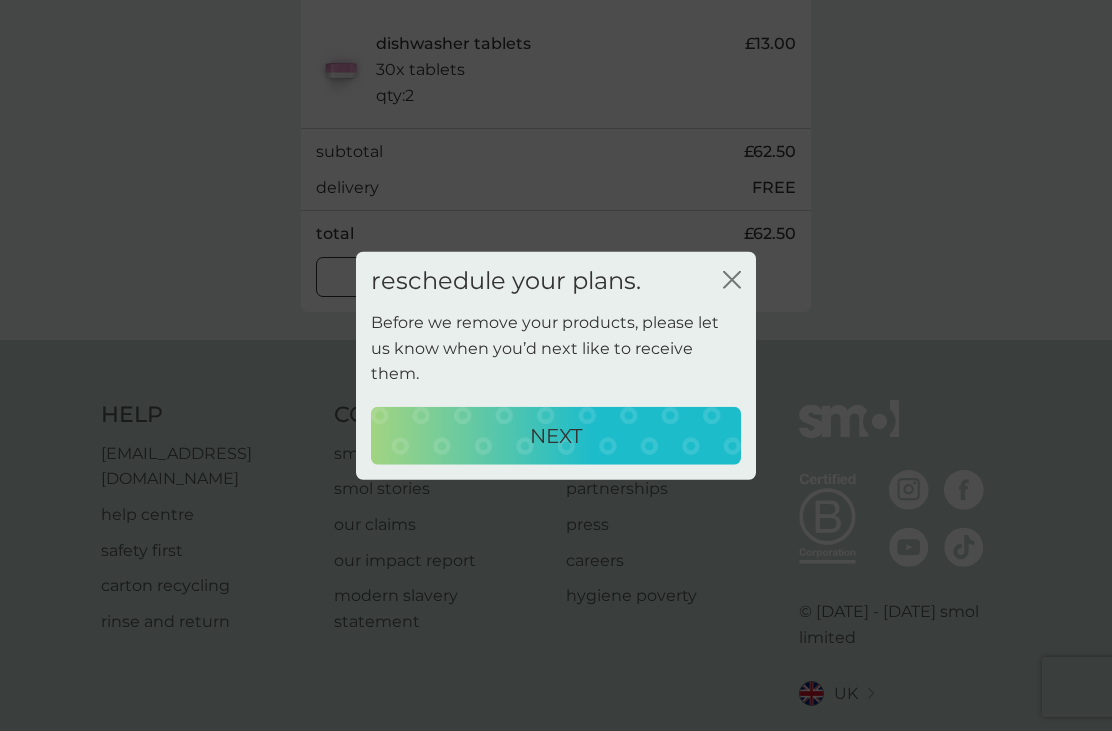click on "NEXT" at bounding box center [556, 436] 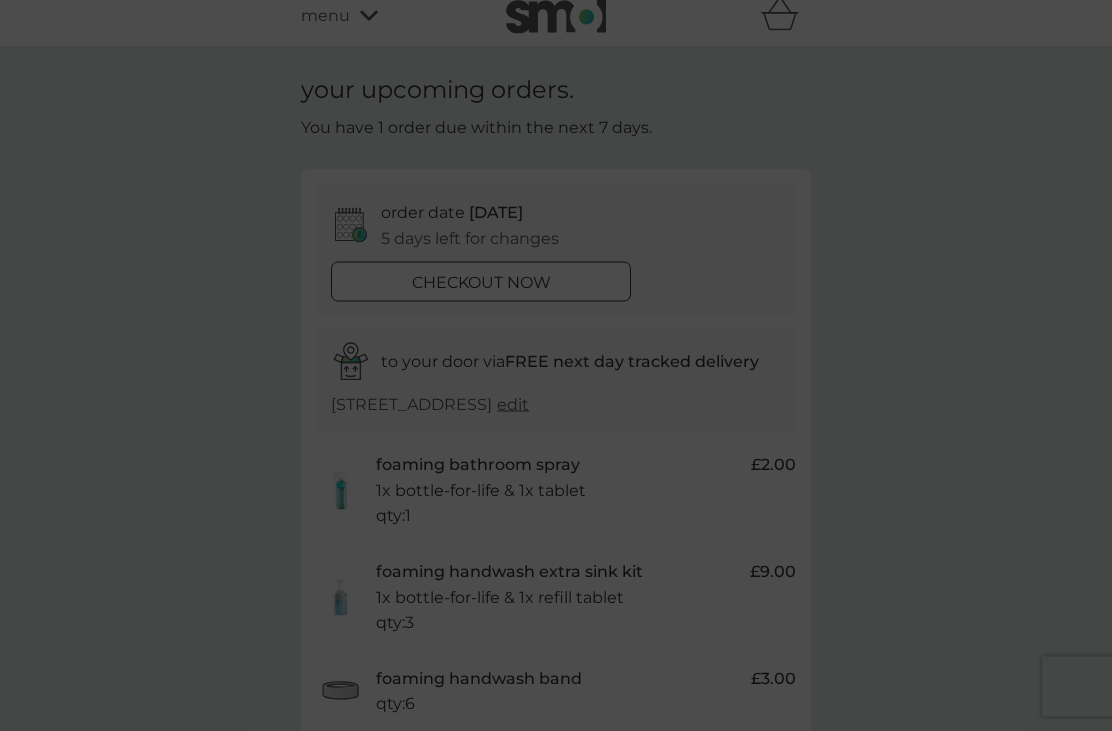 scroll, scrollTop: 0, scrollLeft: 0, axis: both 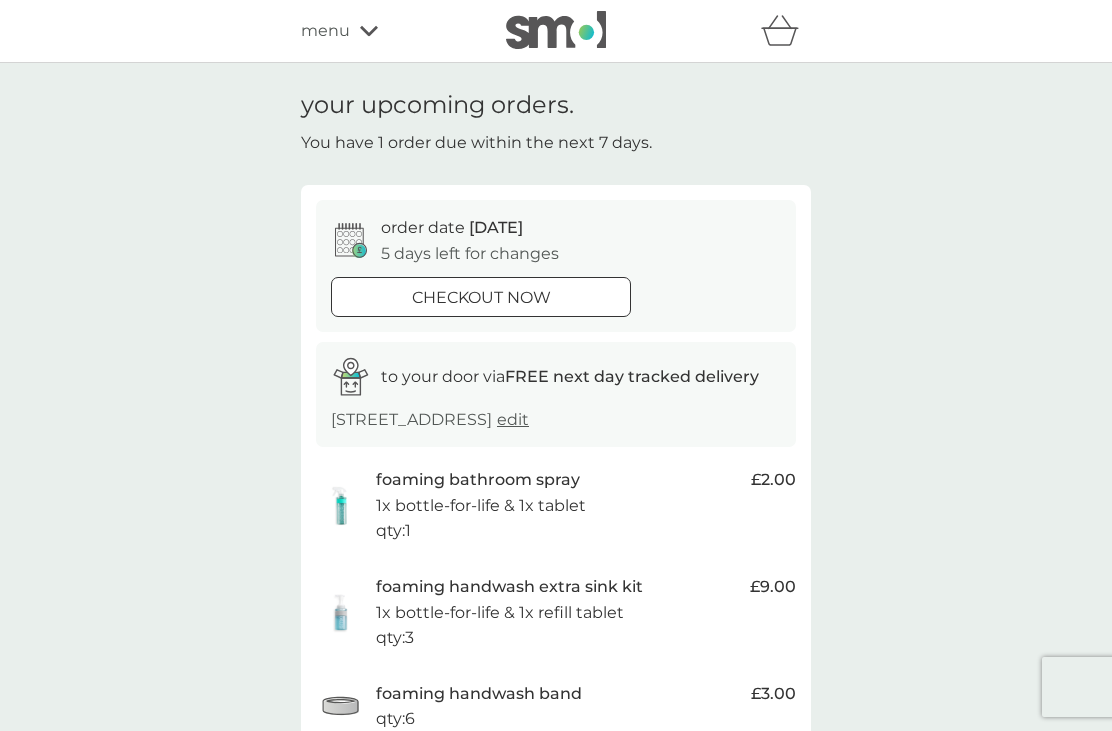 click on "your upcoming orders. You have 1 order due within the next 7 days. order date   16 Jul 5 days left for changes checkout now to your door via  FREE next day tracked delivery 2 Buckfast Close, Cheadle Hulme,  Cheadle, SK8 7QG edit foaming bathroom spray 1x bottle-for-life & 1x tablet qty :  1 £2.00 foaming handwash extra sink kit 1x bottle-for-life & 1x refill tablet qty :  3 £9.00 foaming handwash band qty :  6 £3.00 foaming pump for 300ml bottle qty :  6 £6.00 non-bio laundry capsules 24x capsules qty :  2 £12.00 multi purpose spray 6x tablets qty :  1 £7.00 foaming handwash 6x tablets qty :  1 £10.50 dishwasher tablets 30x tablets qty :  2 £13.00 subtotal £62.50 delivery FREE total £62.50 edit order" at bounding box center [556, 767] 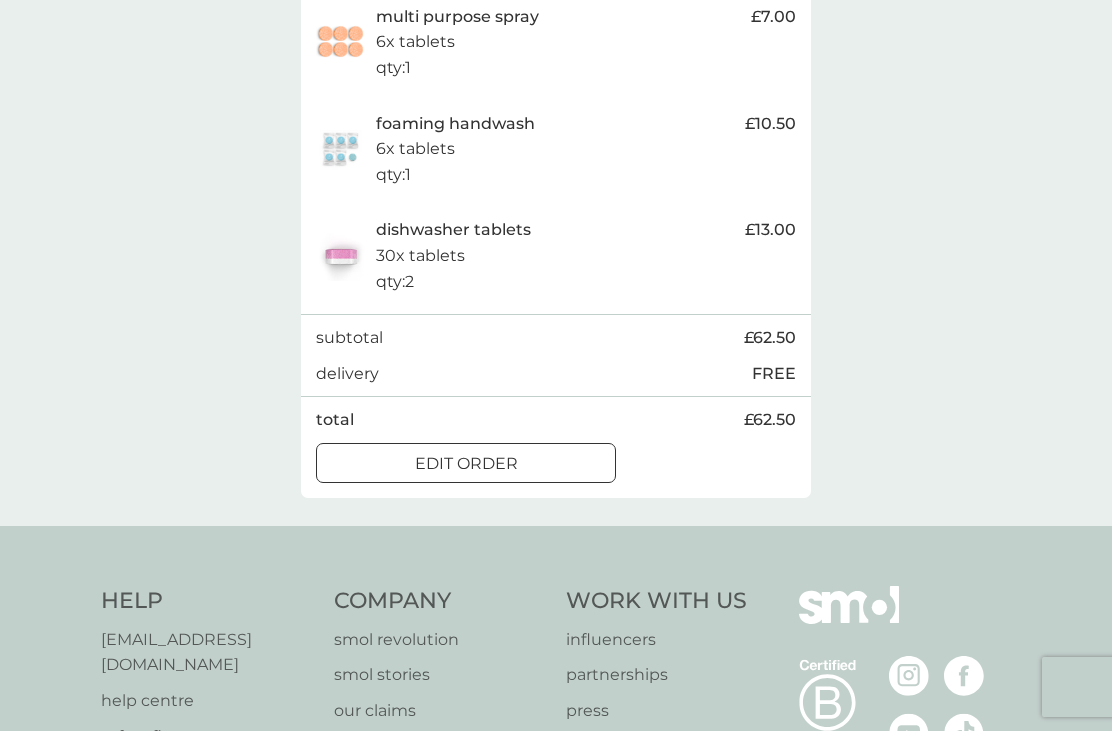 scroll, scrollTop: 1132, scrollLeft: 0, axis: vertical 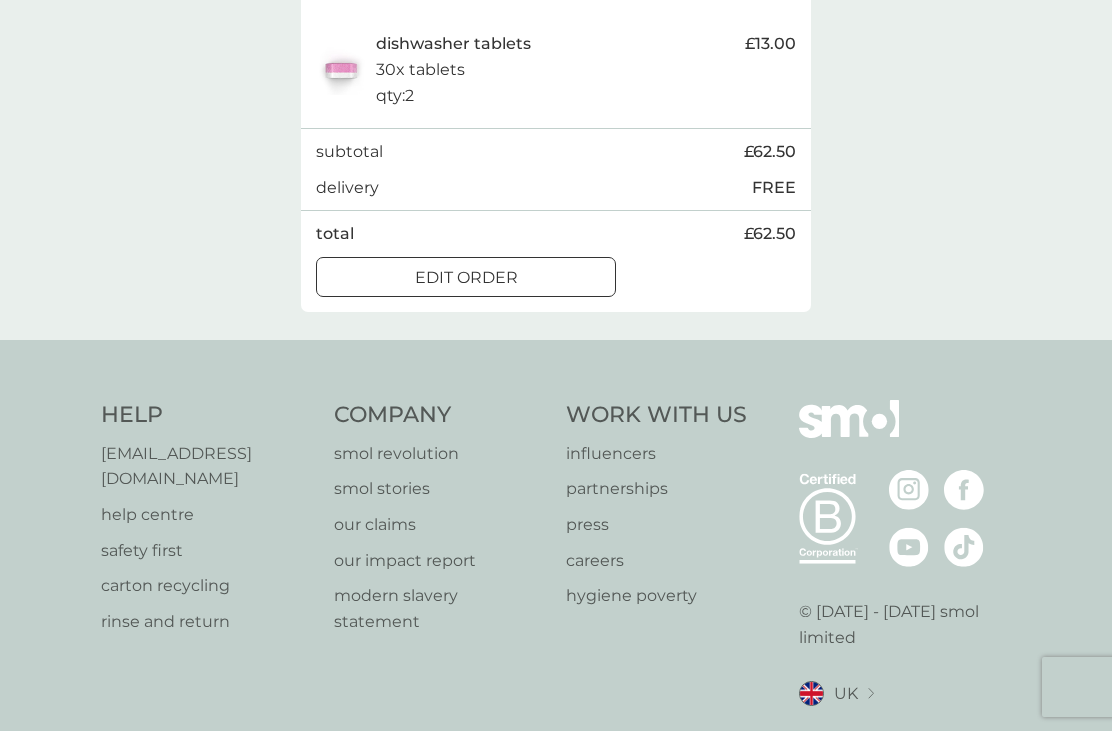 click on "edit order" at bounding box center [466, 278] 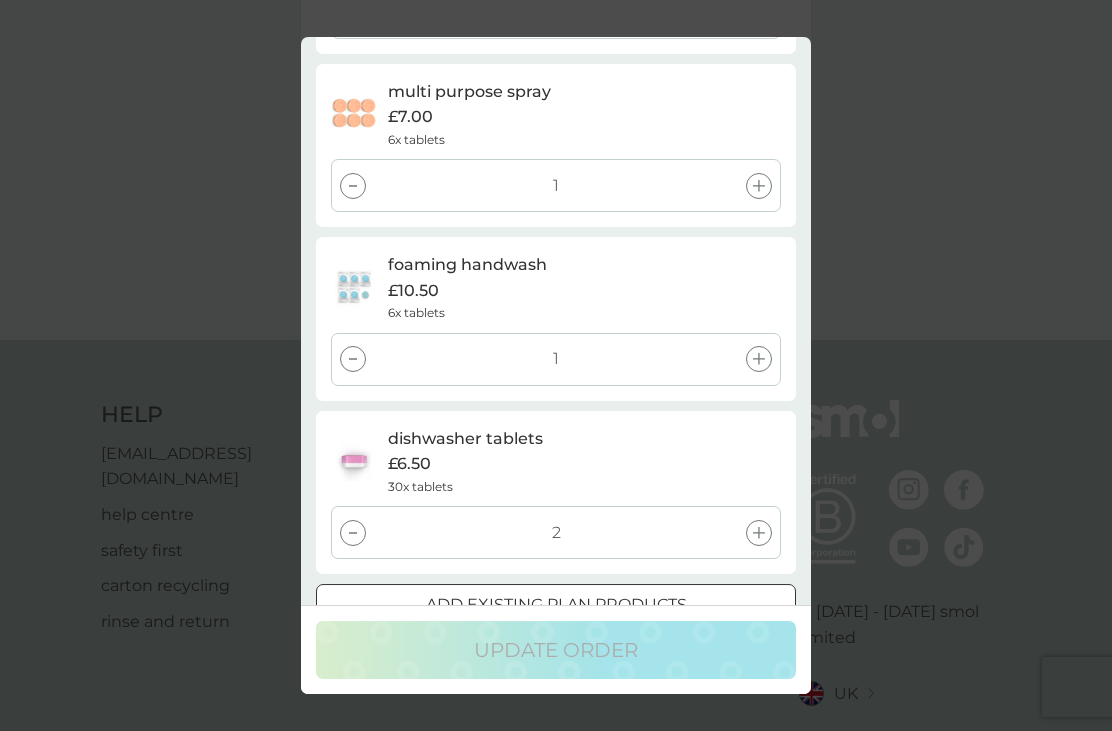 scroll, scrollTop: 859, scrollLeft: 0, axis: vertical 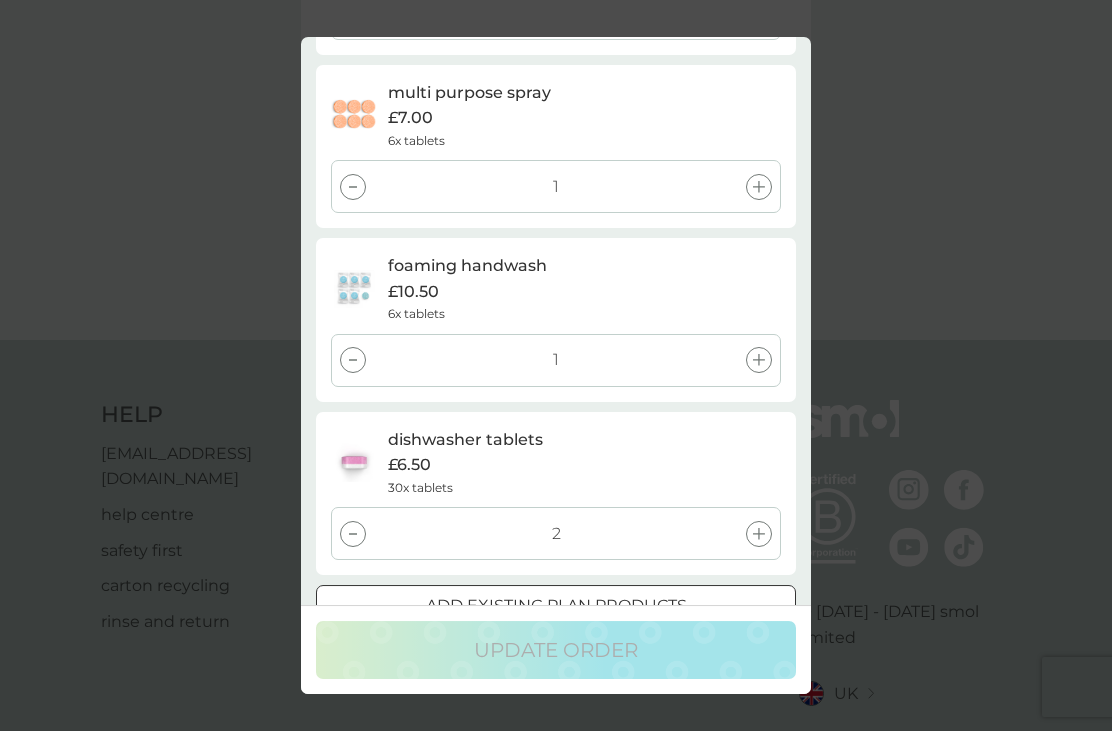 click on "cancel order" at bounding box center (556, 647) 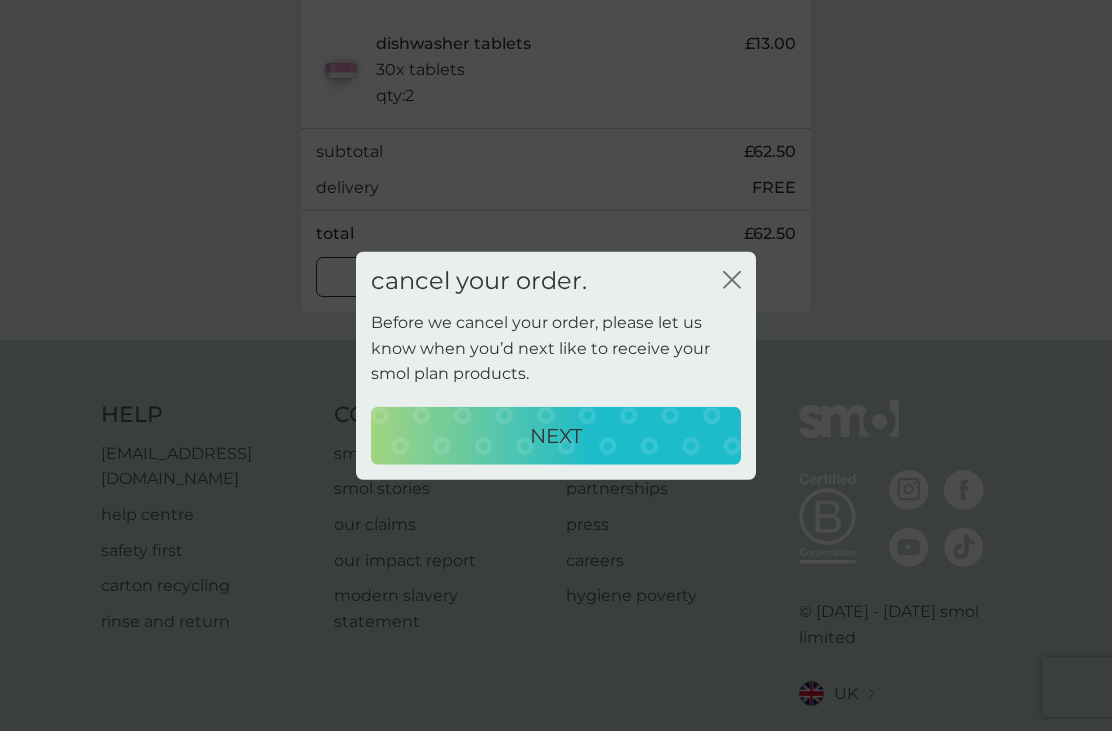 click on "NEXT" at bounding box center [556, 436] 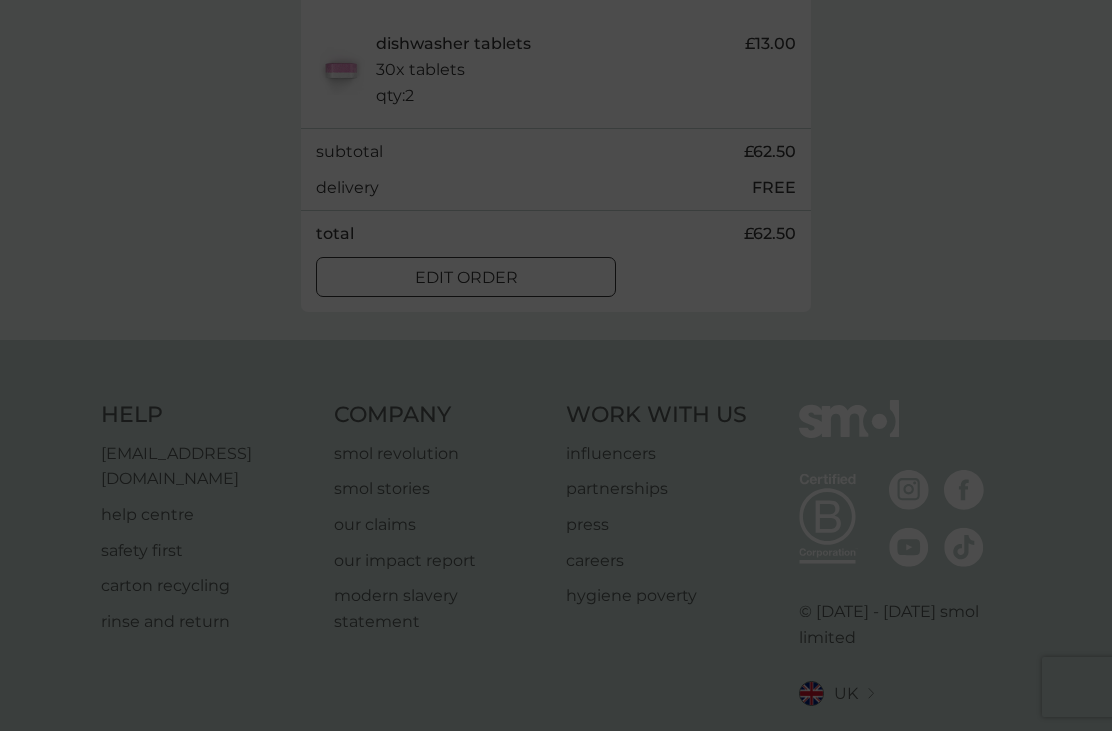 scroll, scrollTop: 0, scrollLeft: 0, axis: both 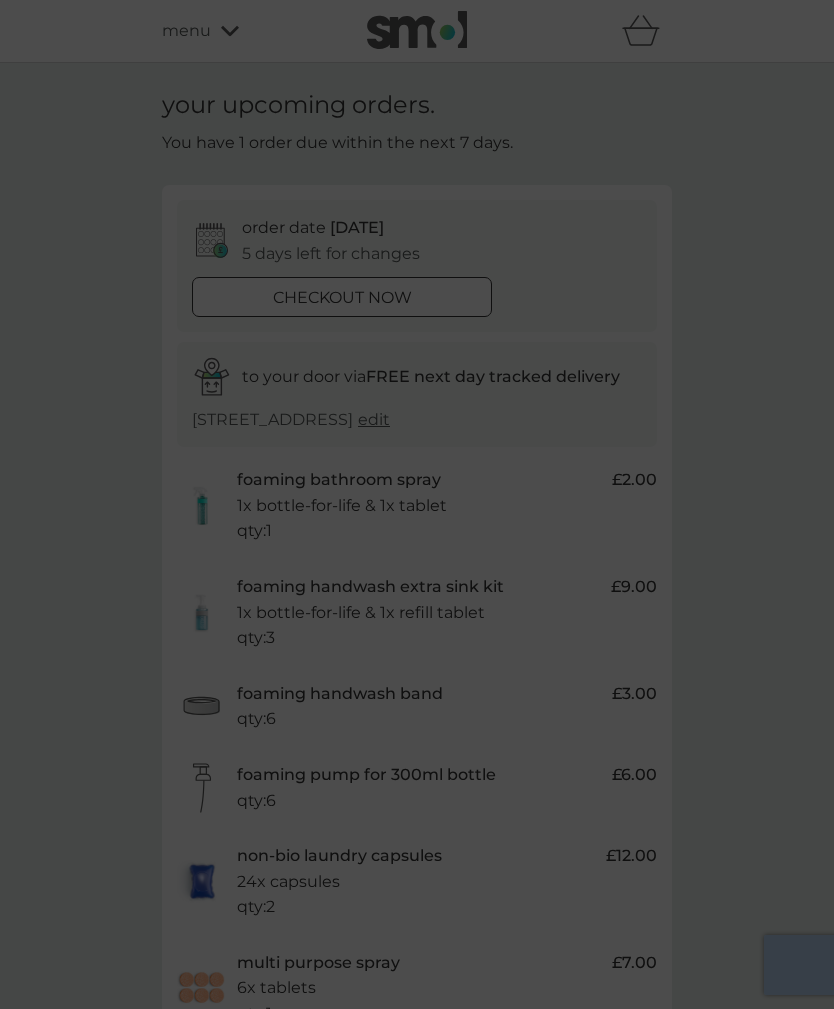 click at bounding box center (417, 504) 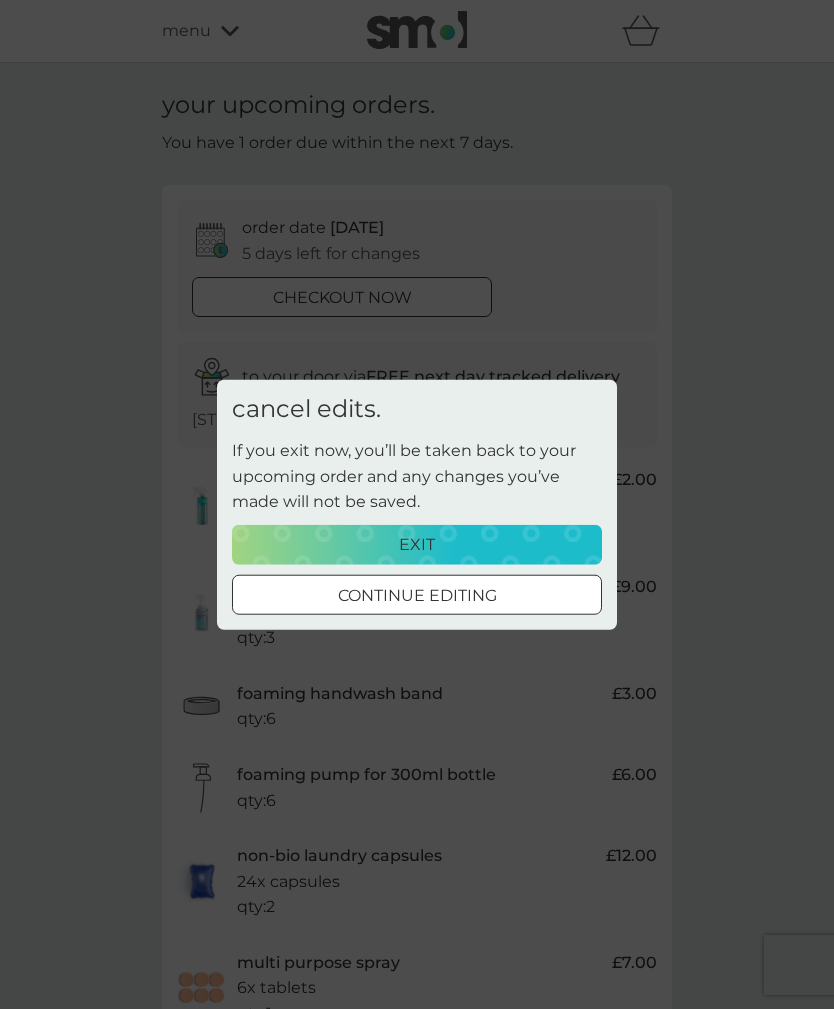 click on "continue editing" at bounding box center (417, 596) 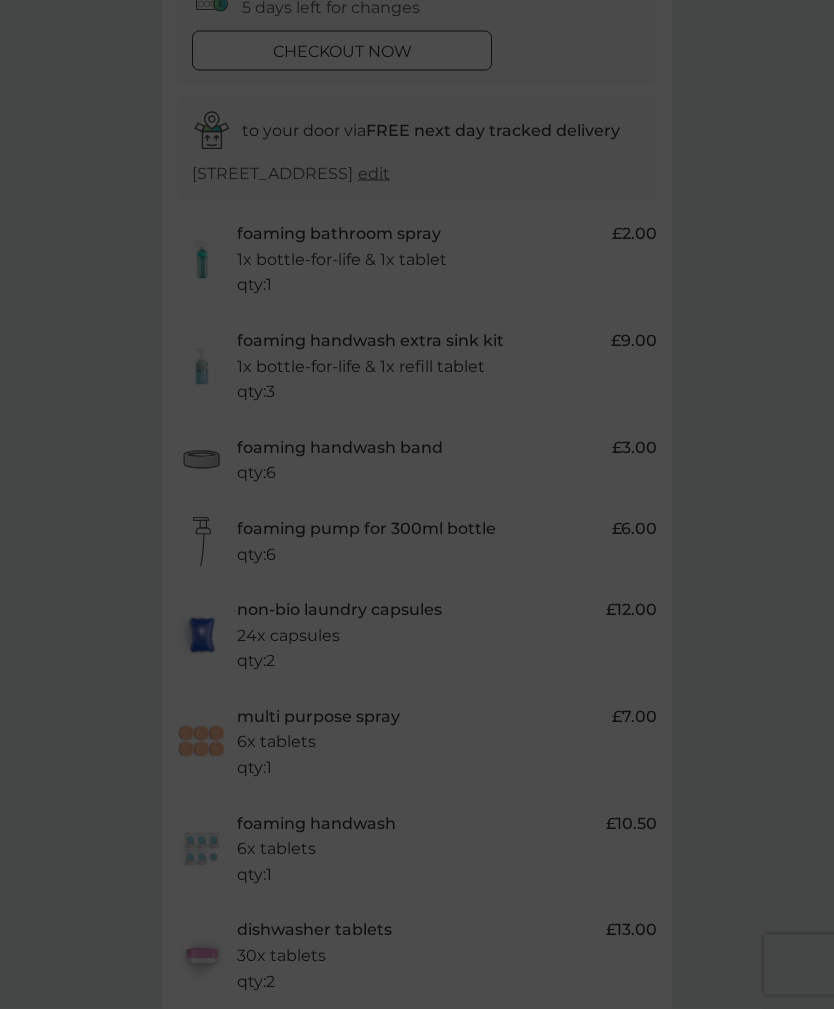 scroll, scrollTop: 239, scrollLeft: 0, axis: vertical 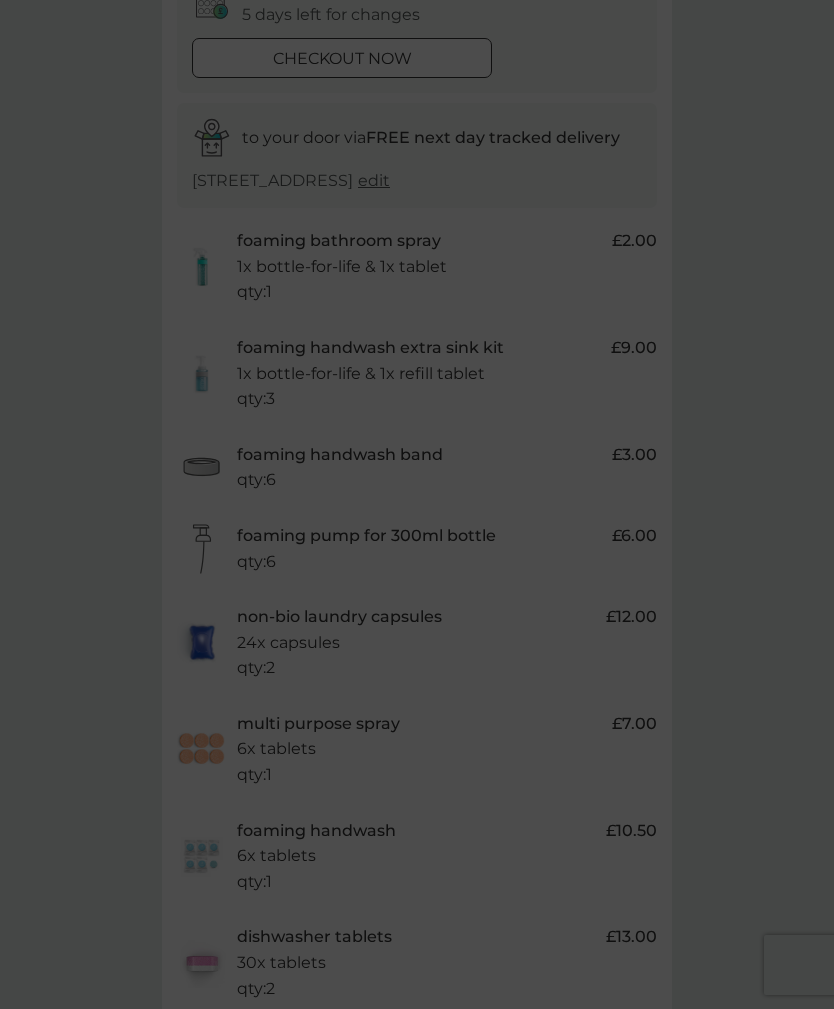 click at bounding box center (417, 504) 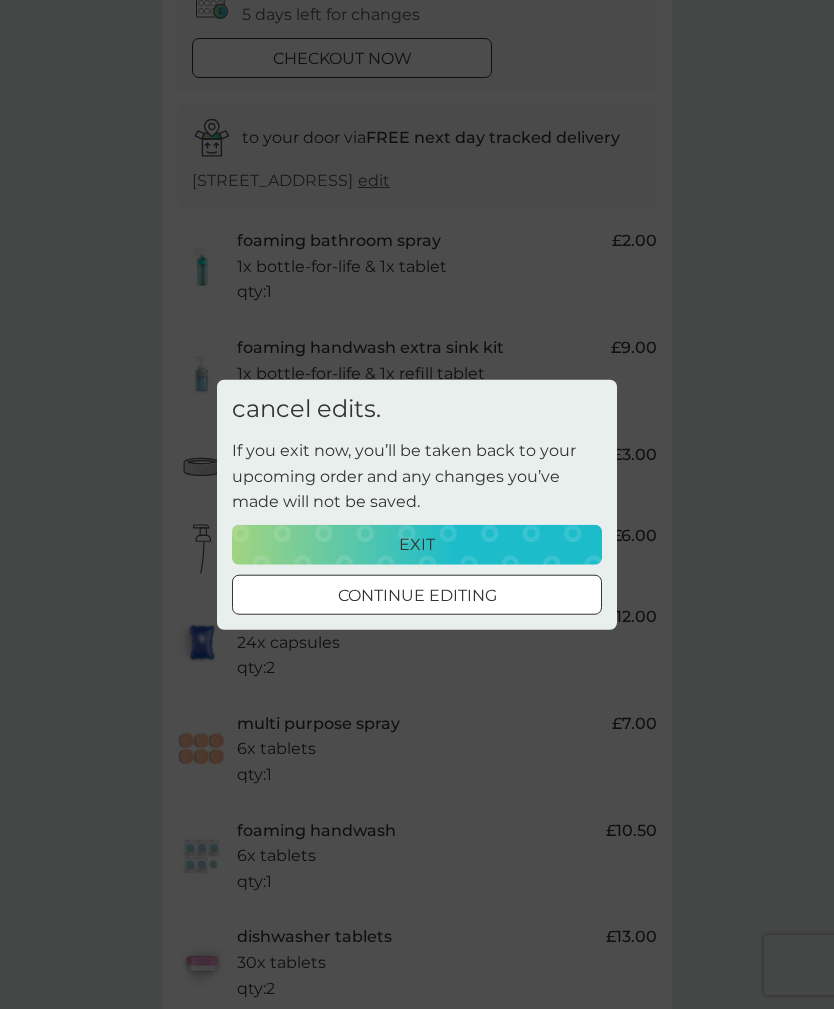 click on "continue editing" at bounding box center [417, 596] 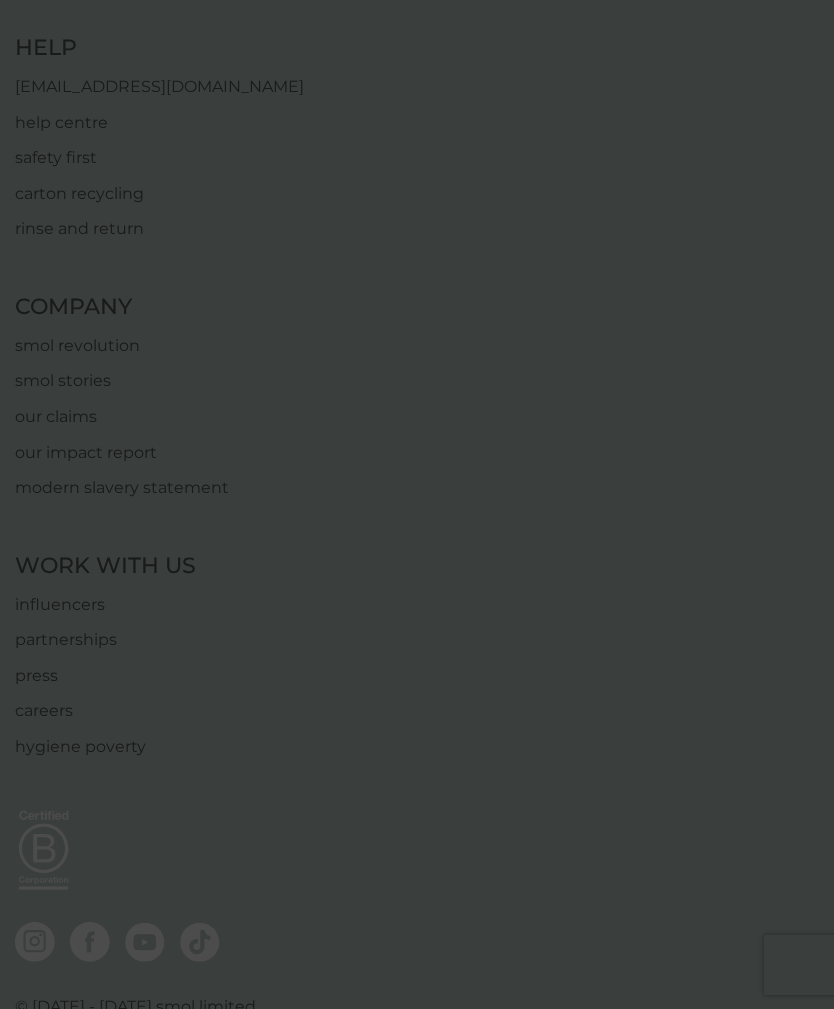 scroll, scrollTop: 1654, scrollLeft: 0, axis: vertical 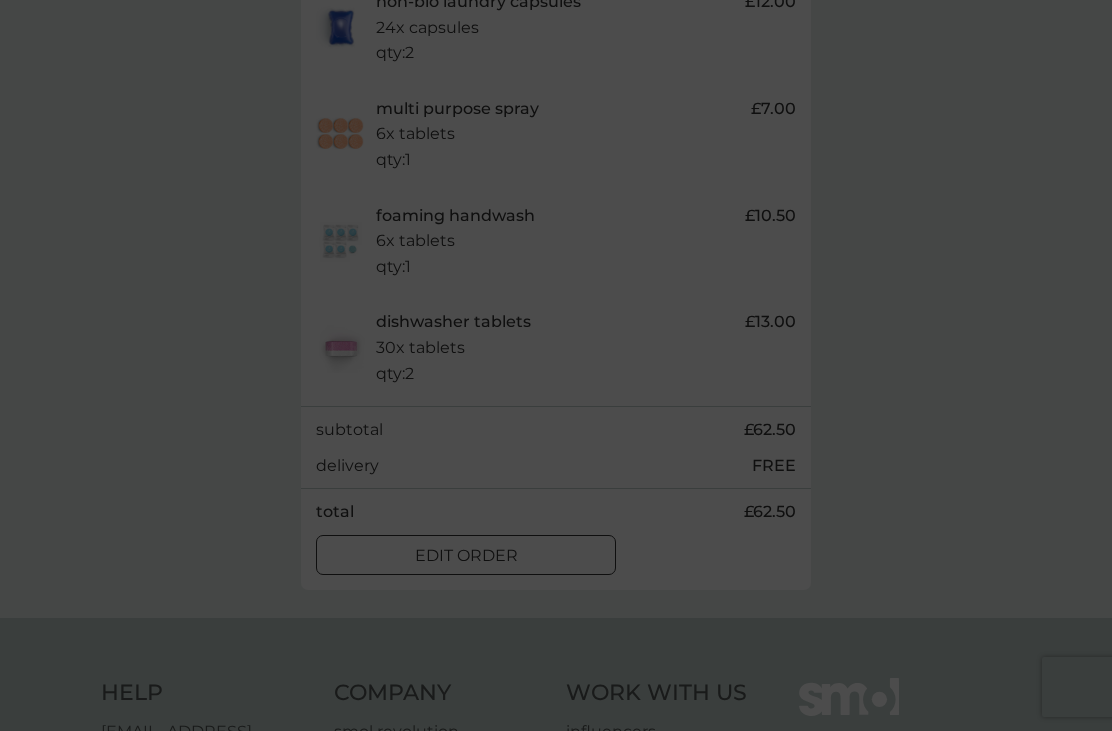 click at bounding box center [556, 365] 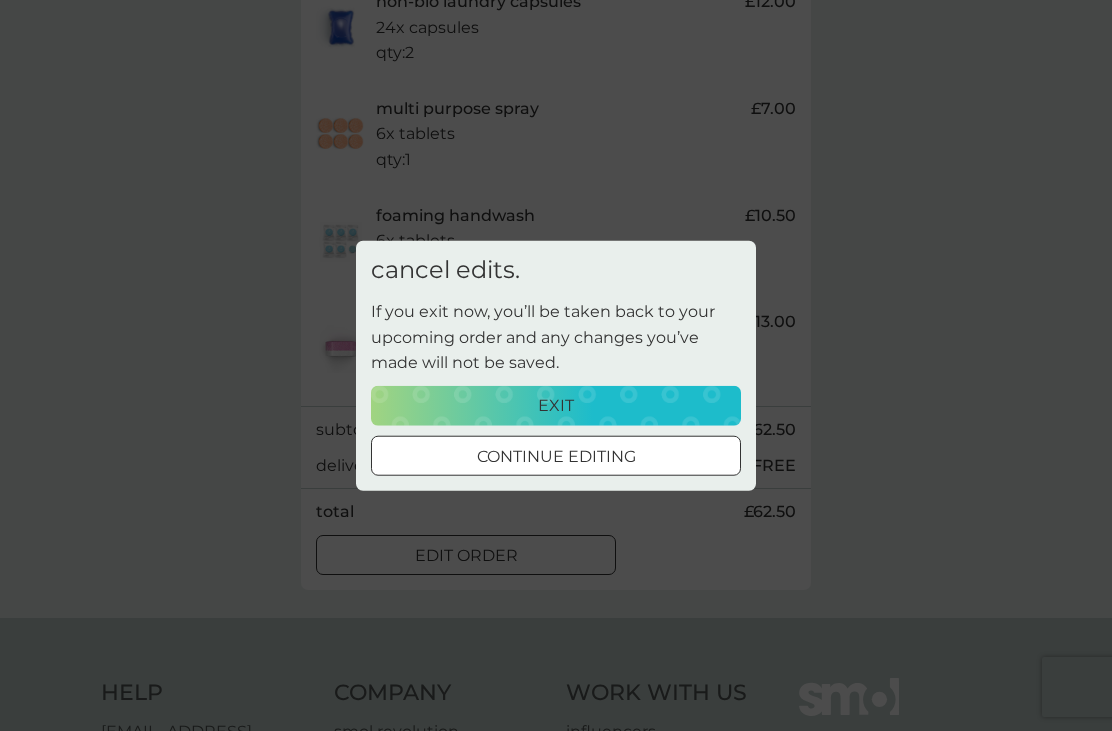 click on "exit" at bounding box center [556, 406] 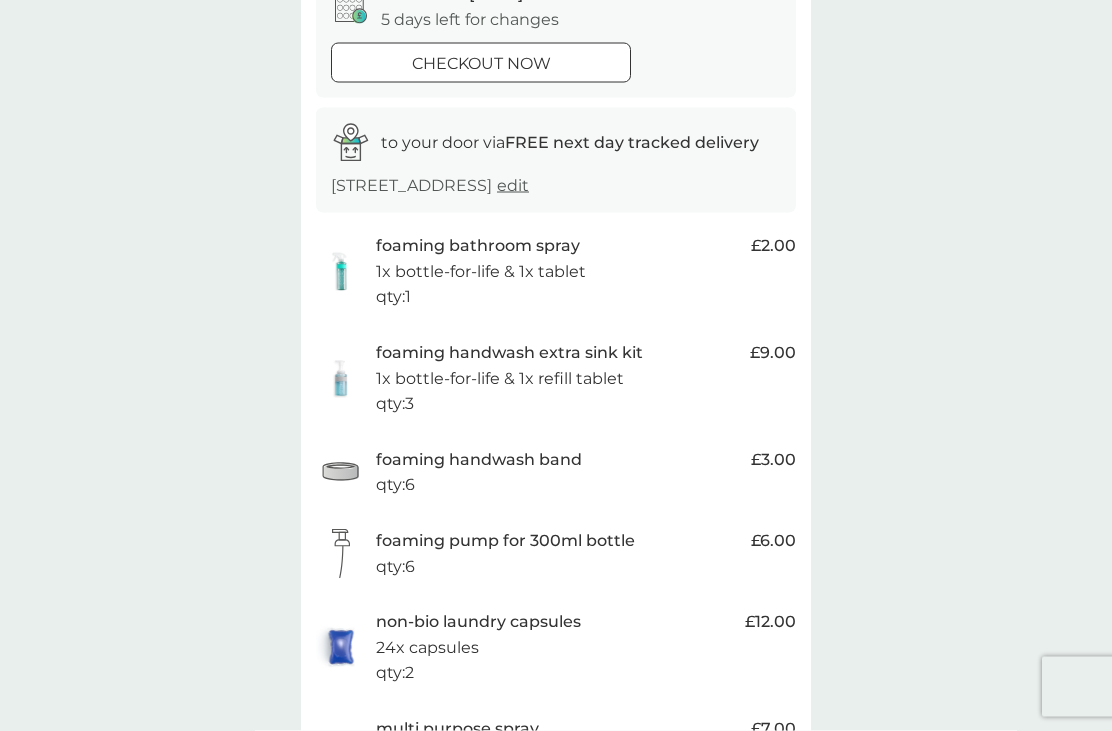 scroll, scrollTop: 0, scrollLeft: 0, axis: both 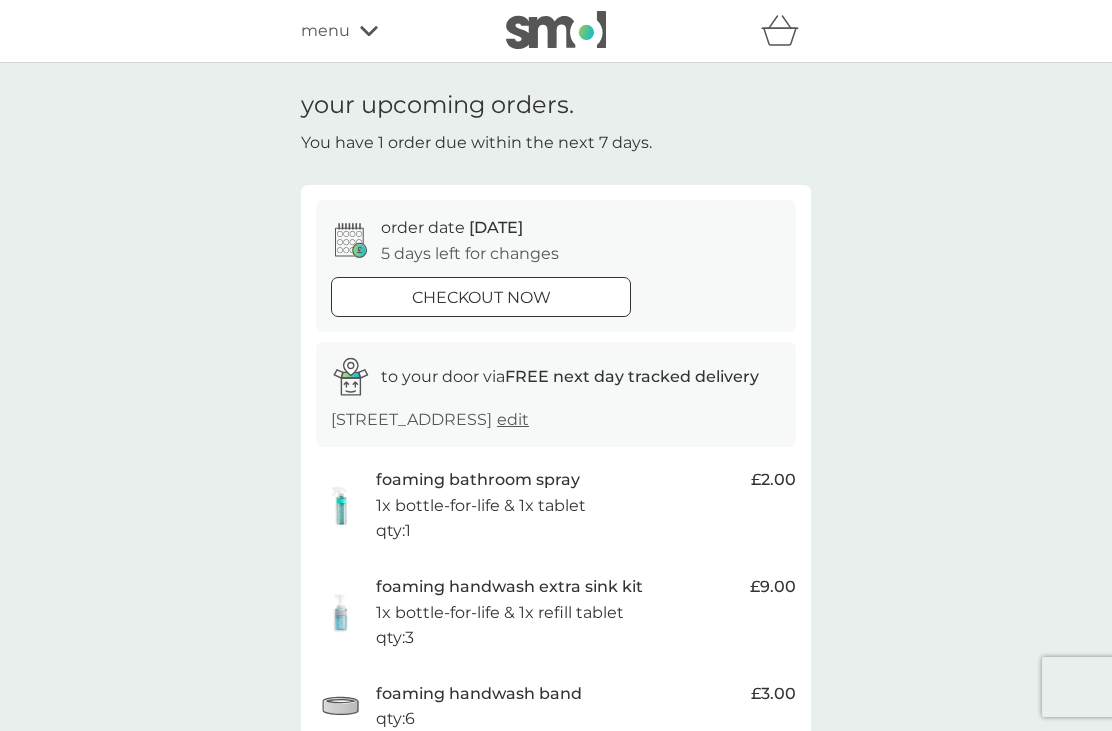click on "menu" at bounding box center [386, 31] 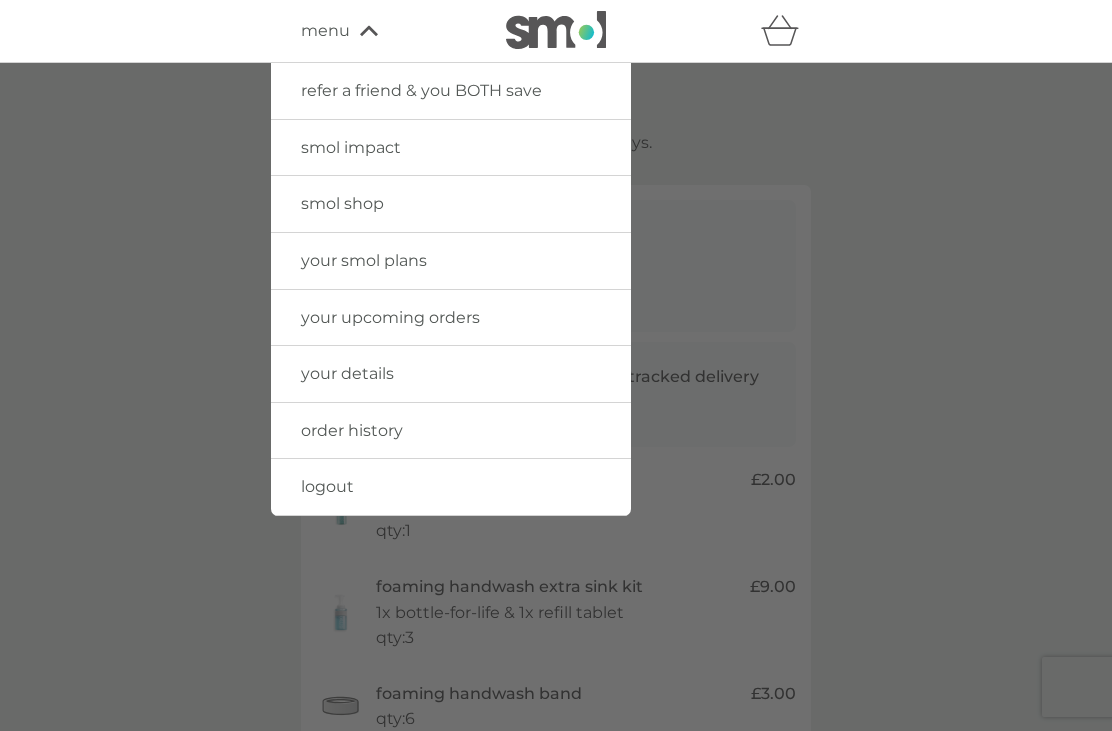 click on "your smol plans" at bounding box center (451, 261) 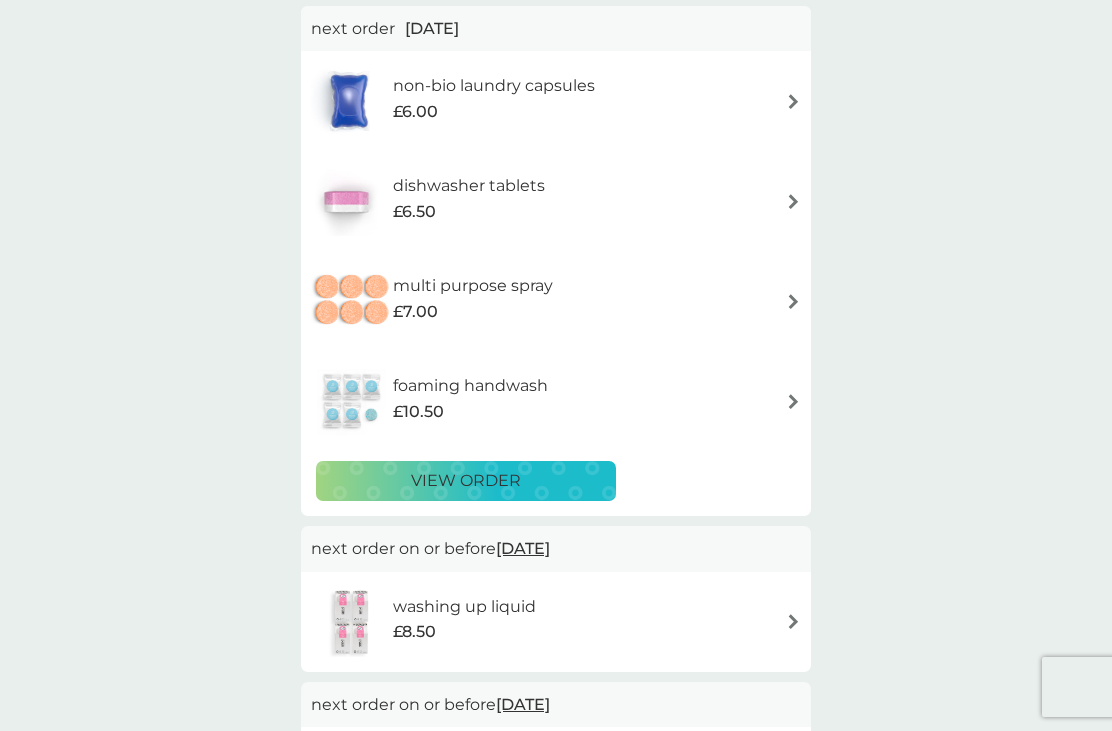 scroll, scrollTop: 177, scrollLeft: 0, axis: vertical 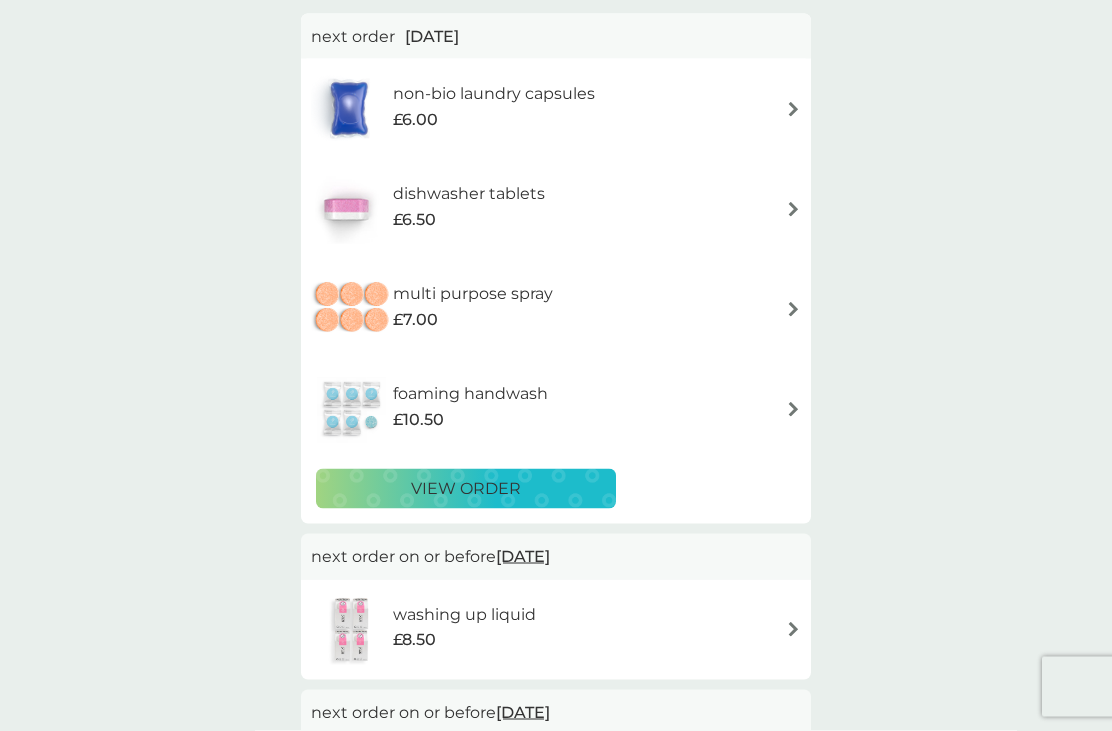 click on "view order" at bounding box center [466, 489] 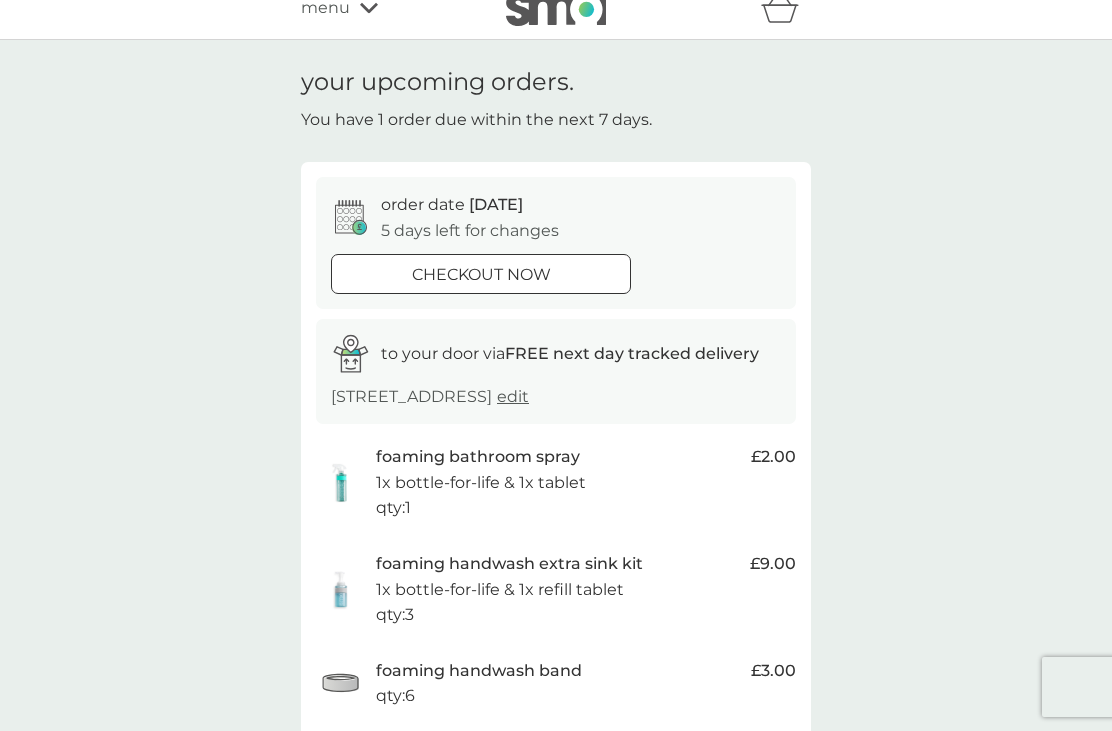 scroll, scrollTop: 0, scrollLeft: 0, axis: both 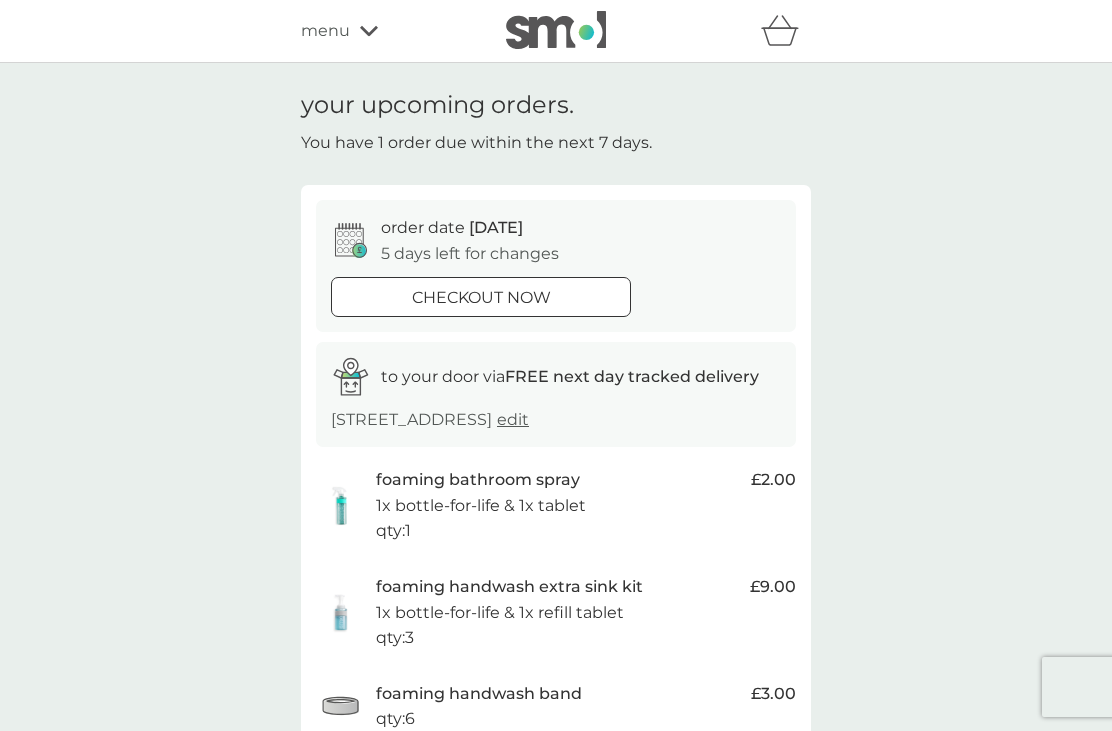 click on "checkout now" at bounding box center (481, 298) 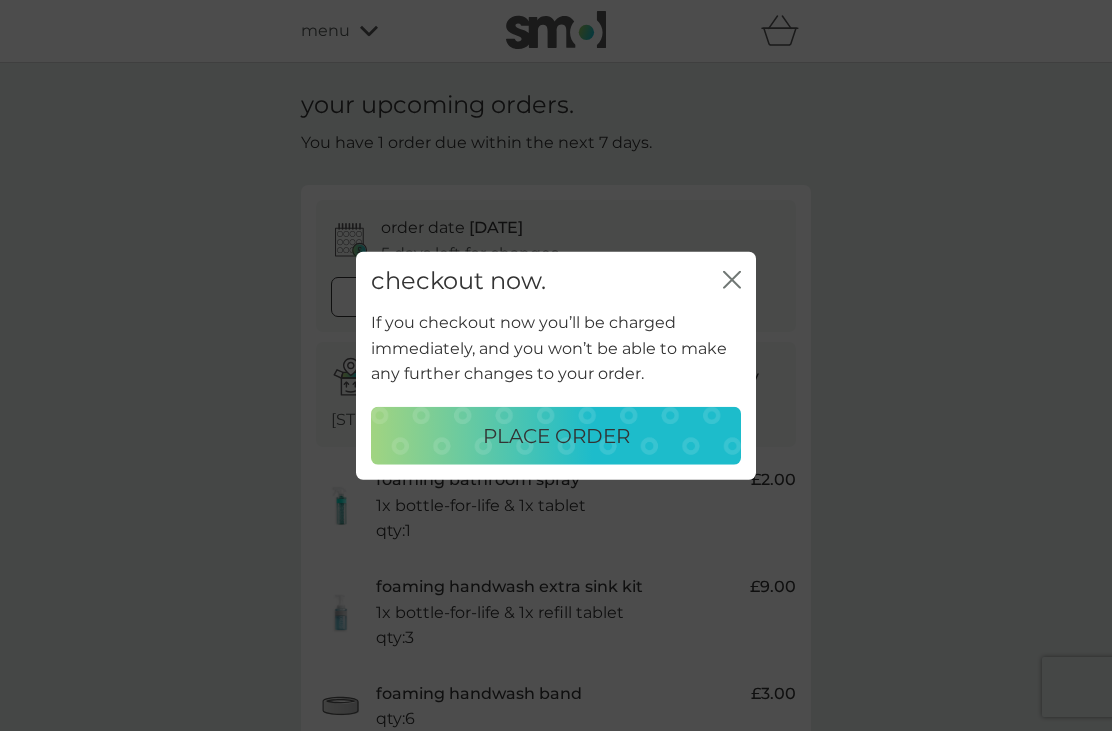 click on "close" 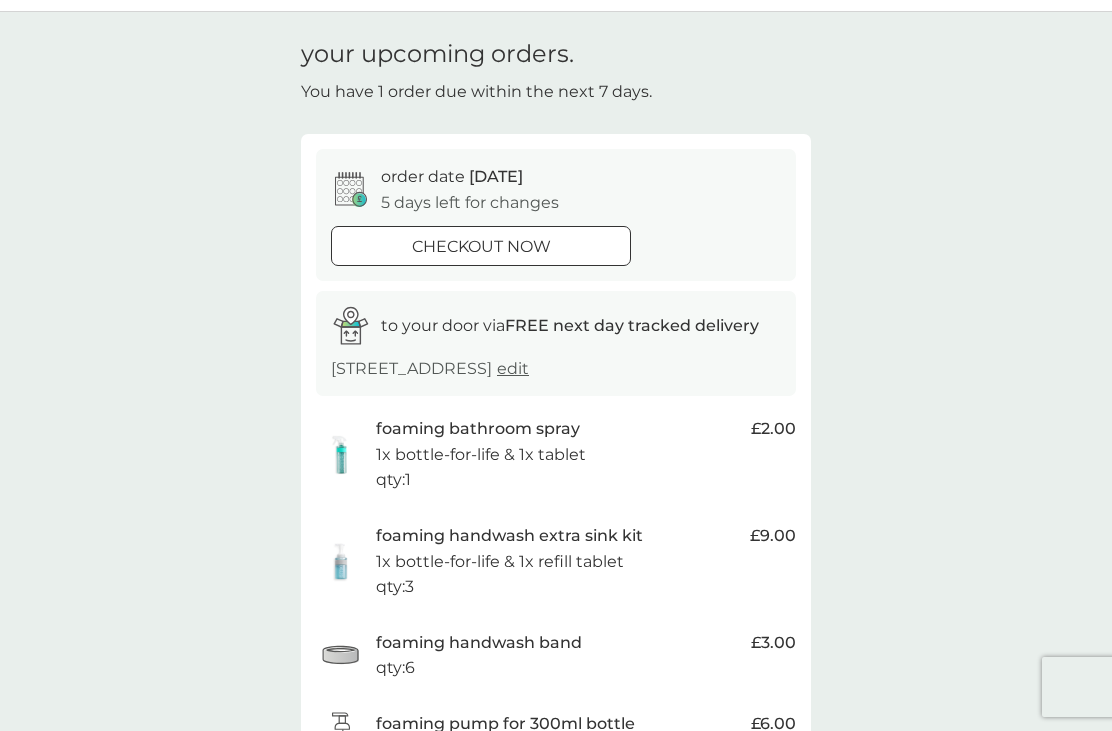 scroll, scrollTop: 0, scrollLeft: 0, axis: both 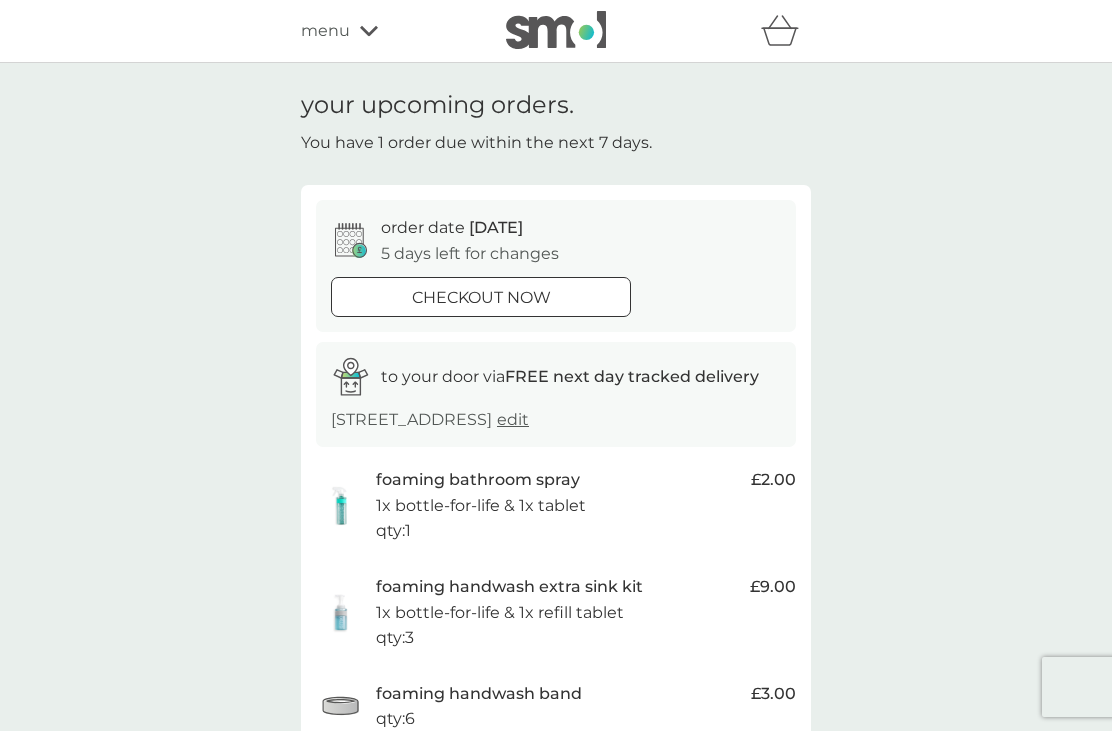 click on "menu" at bounding box center [325, 31] 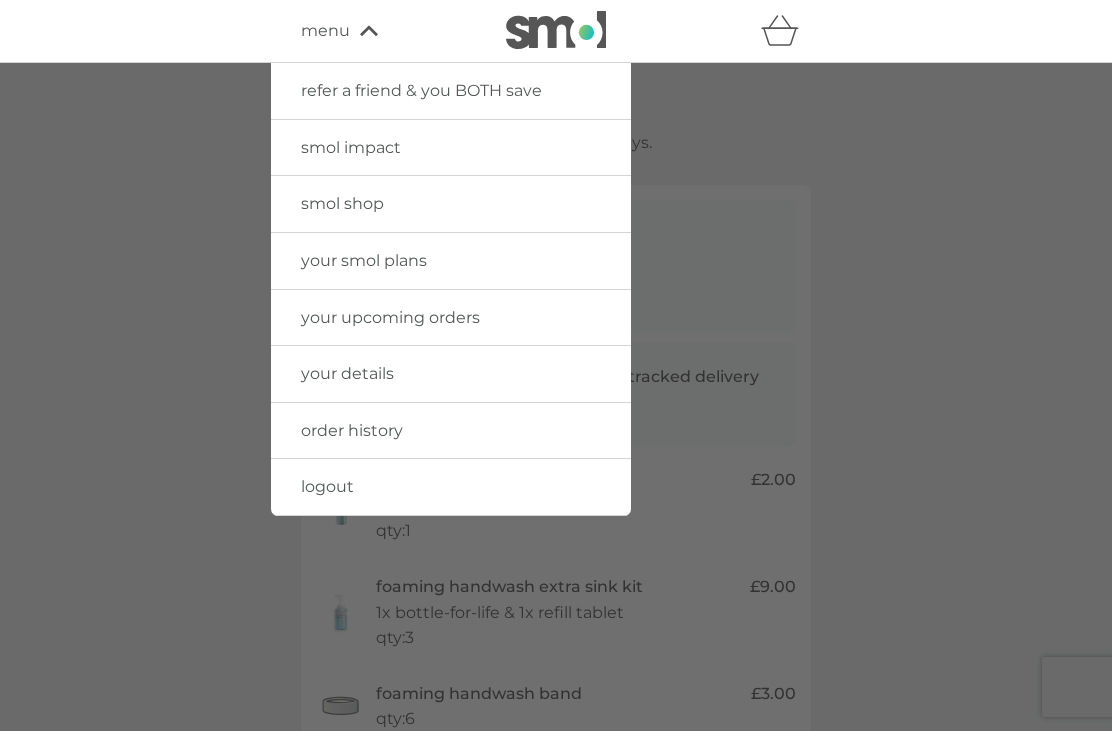 click on "your smol plans" at bounding box center (451, 261) 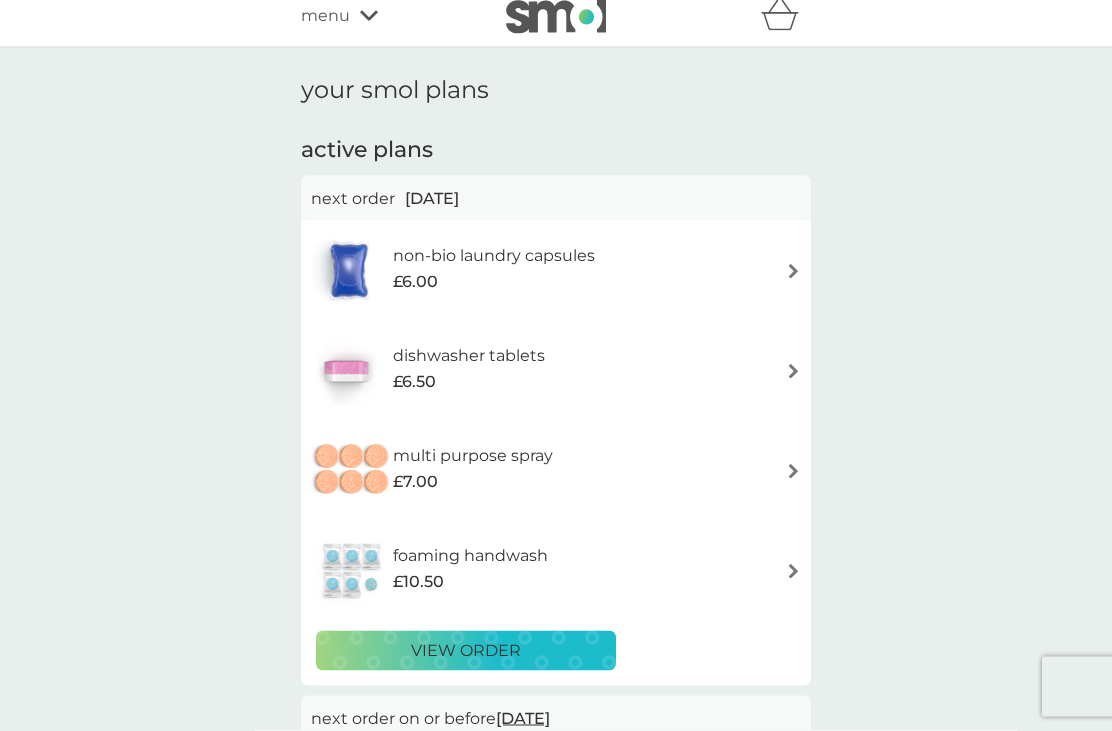 scroll, scrollTop: 0, scrollLeft: 0, axis: both 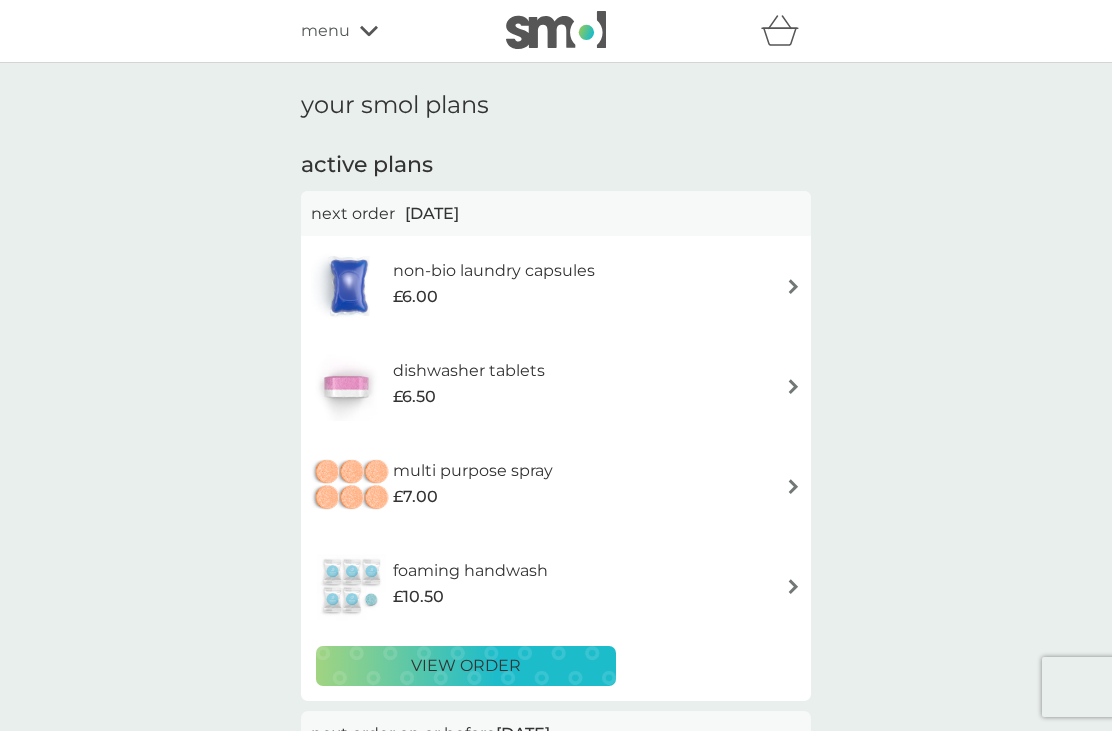 click on "menu" at bounding box center (386, 31) 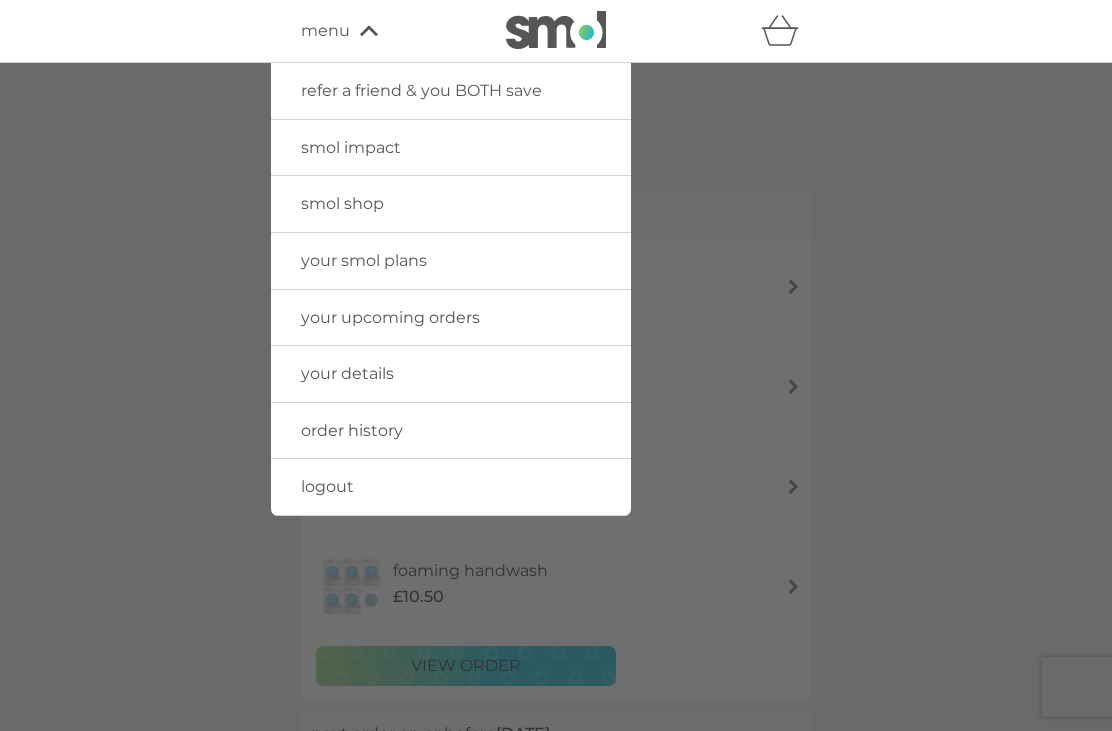click on "your smol plans" at bounding box center [364, 260] 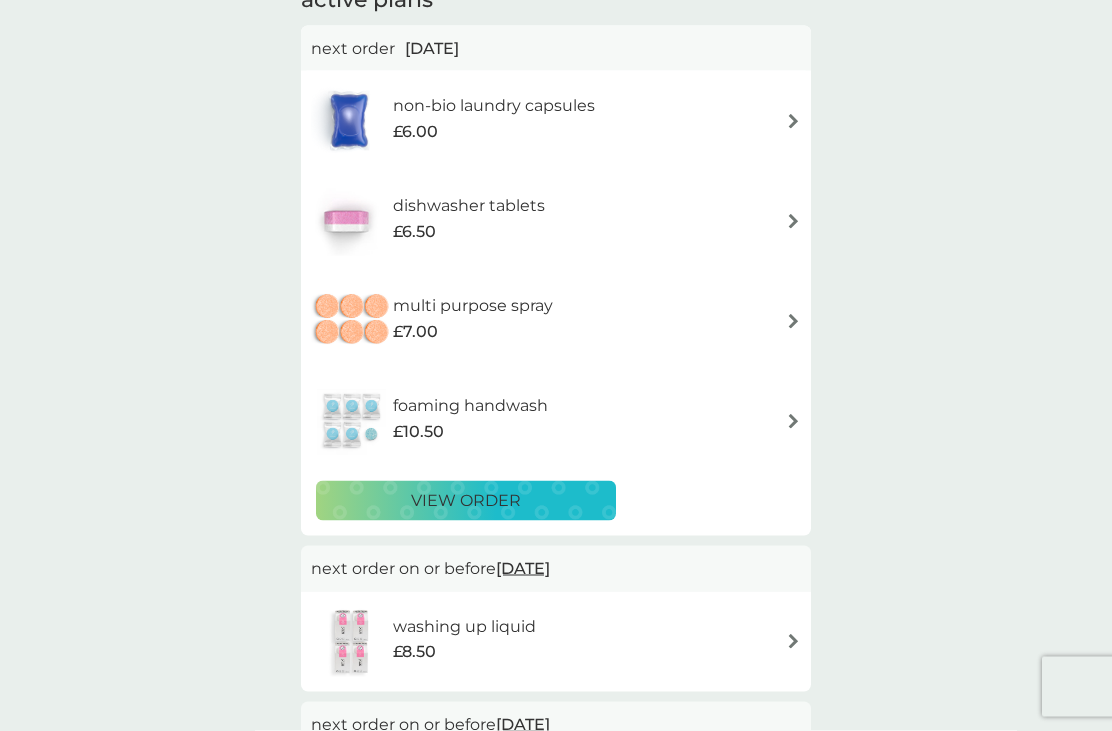 scroll, scrollTop: 0, scrollLeft: 0, axis: both 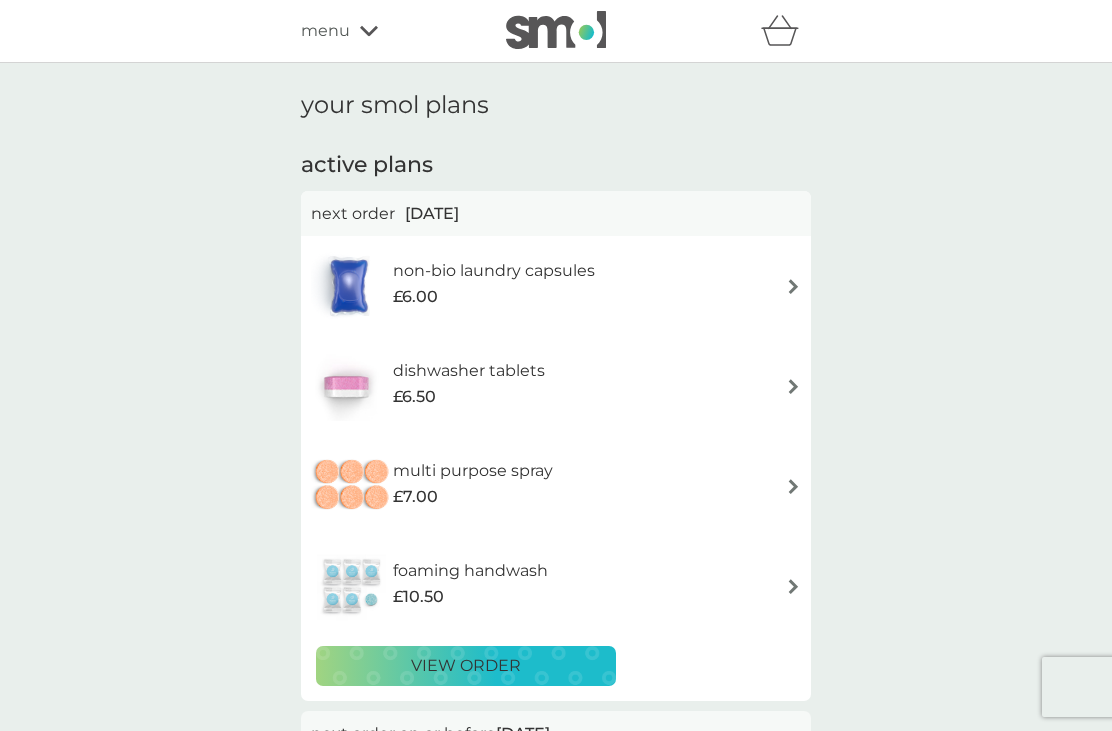 click 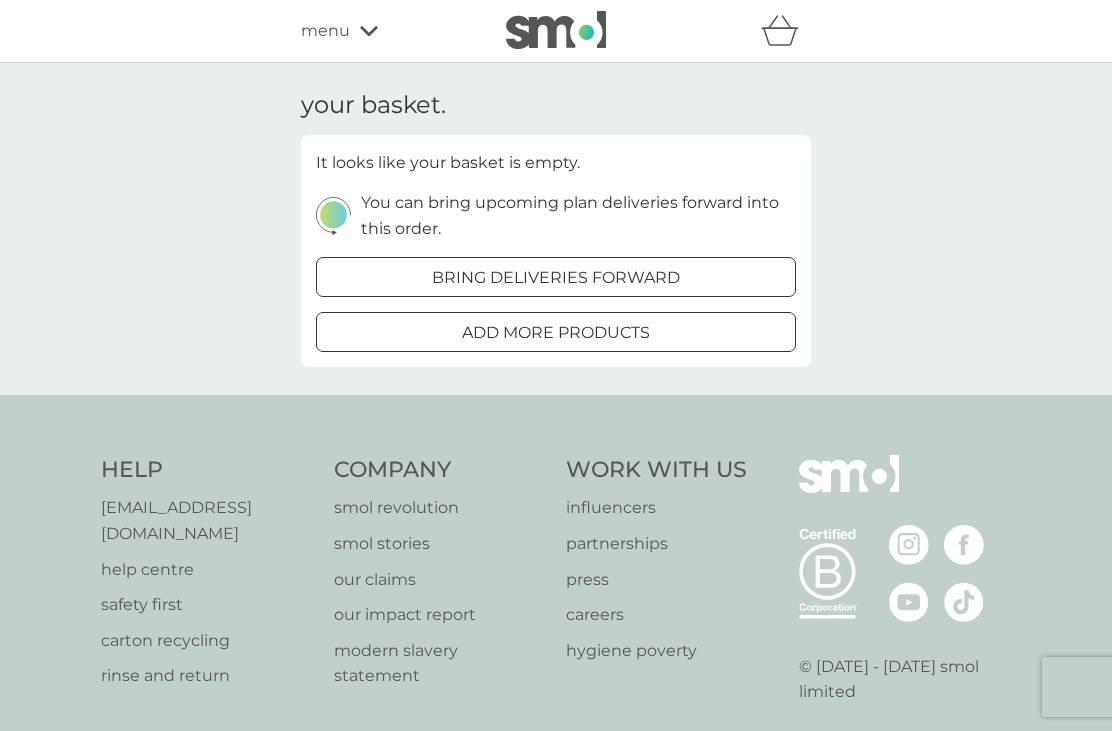 click 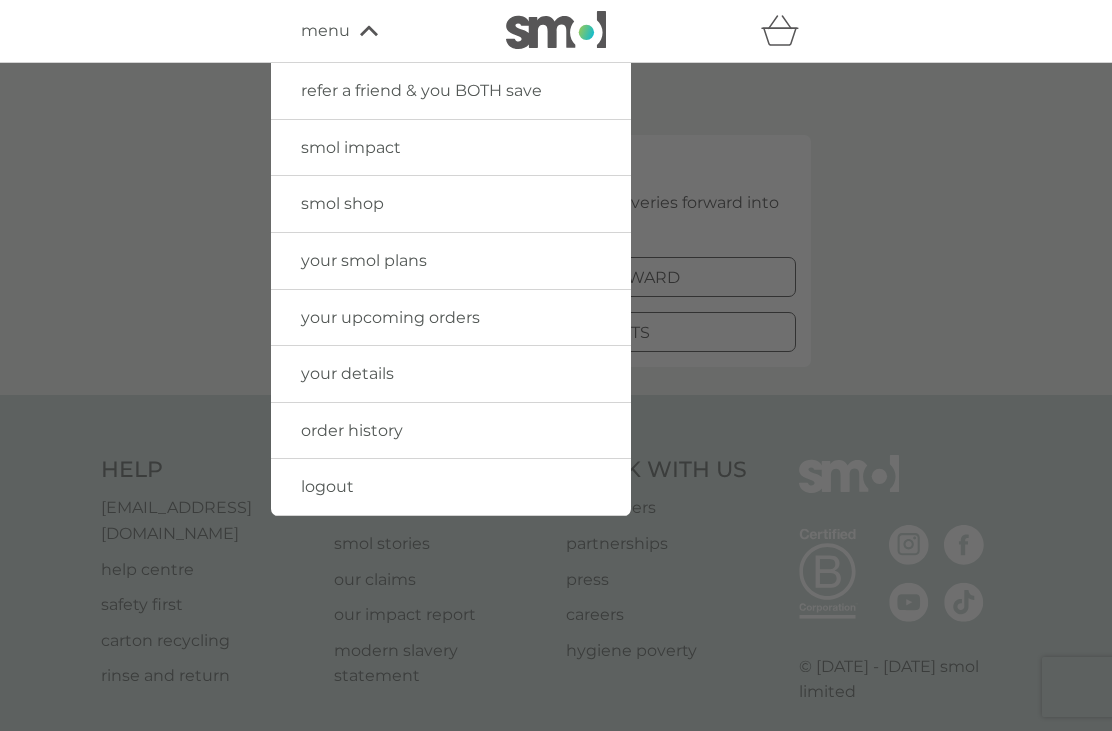 click on "your details" at bounding box center [347, 373] 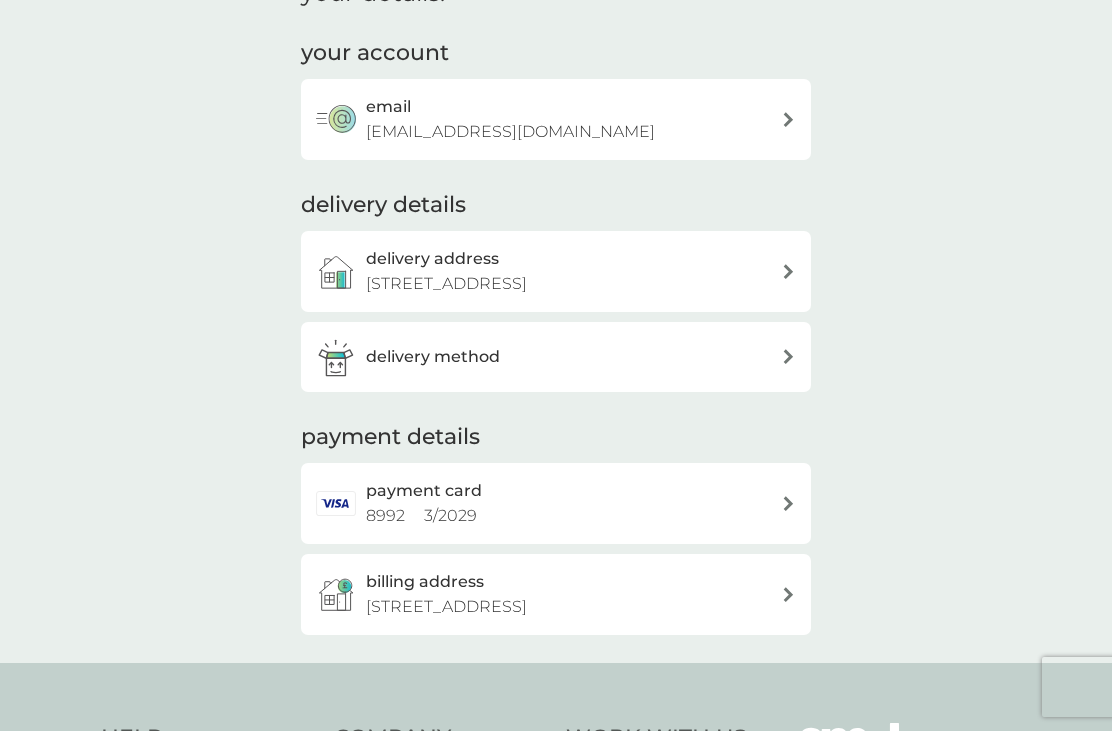 scroll, scrollTop: 0, scrollLeft: 0, axis: both 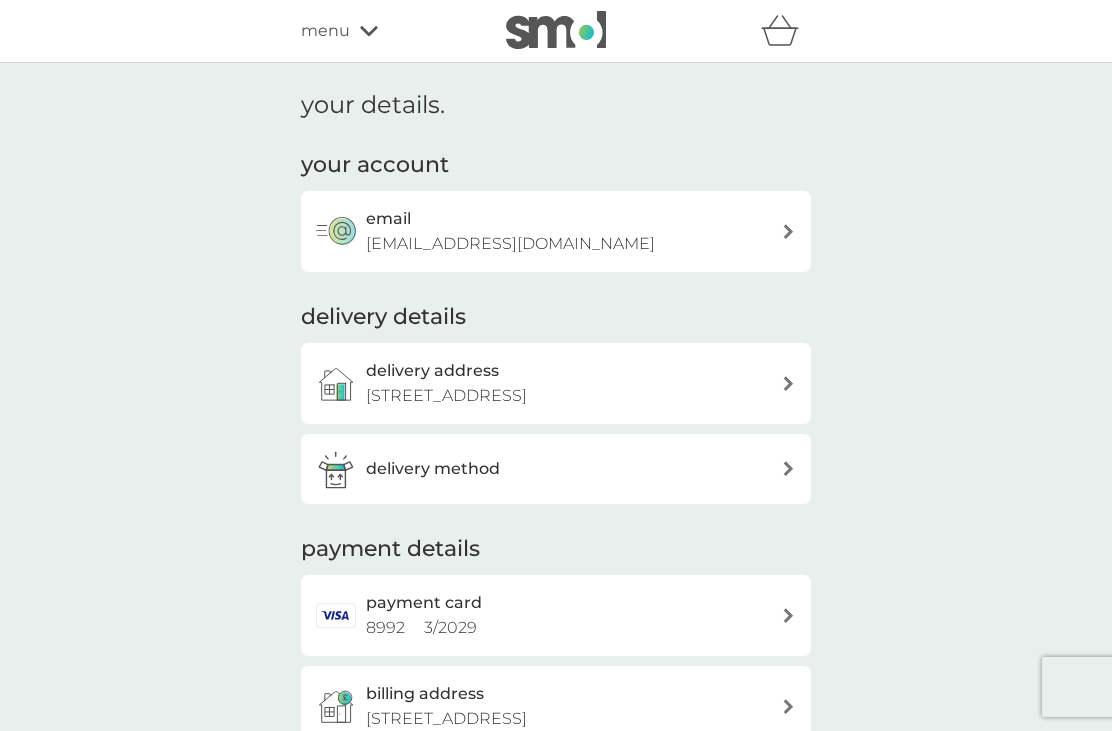 click on "menu" at bounding box center [386, 31] 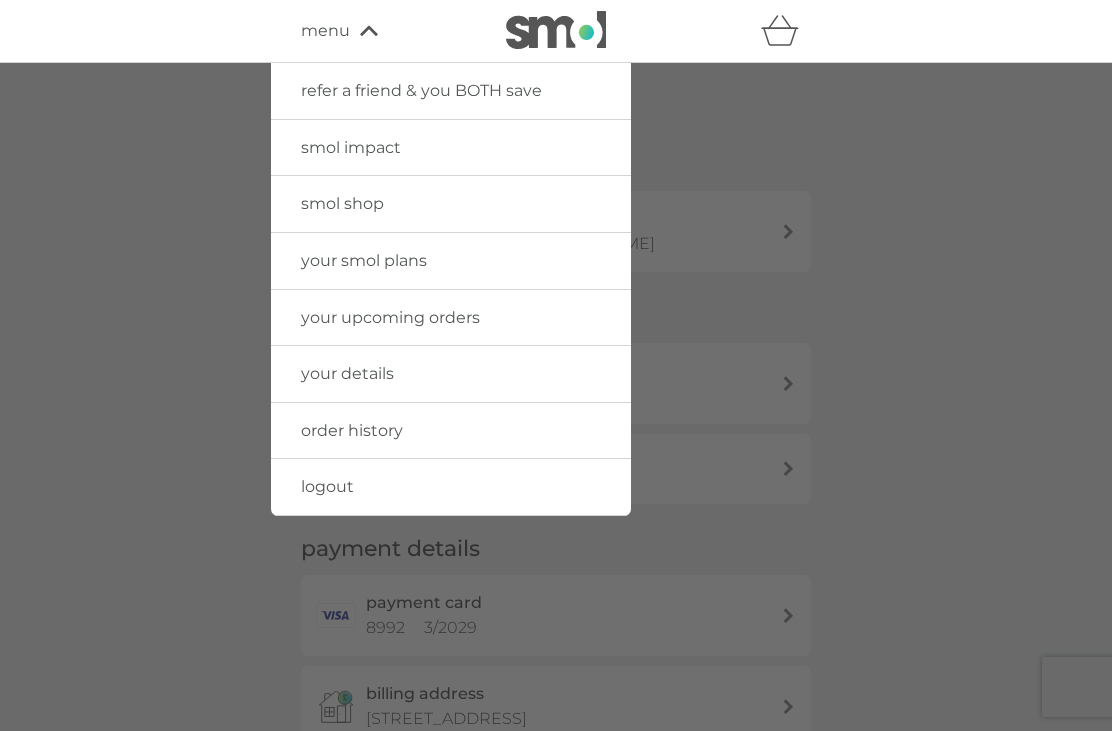 click on "your smol plans" at bounding box center [364, 260] 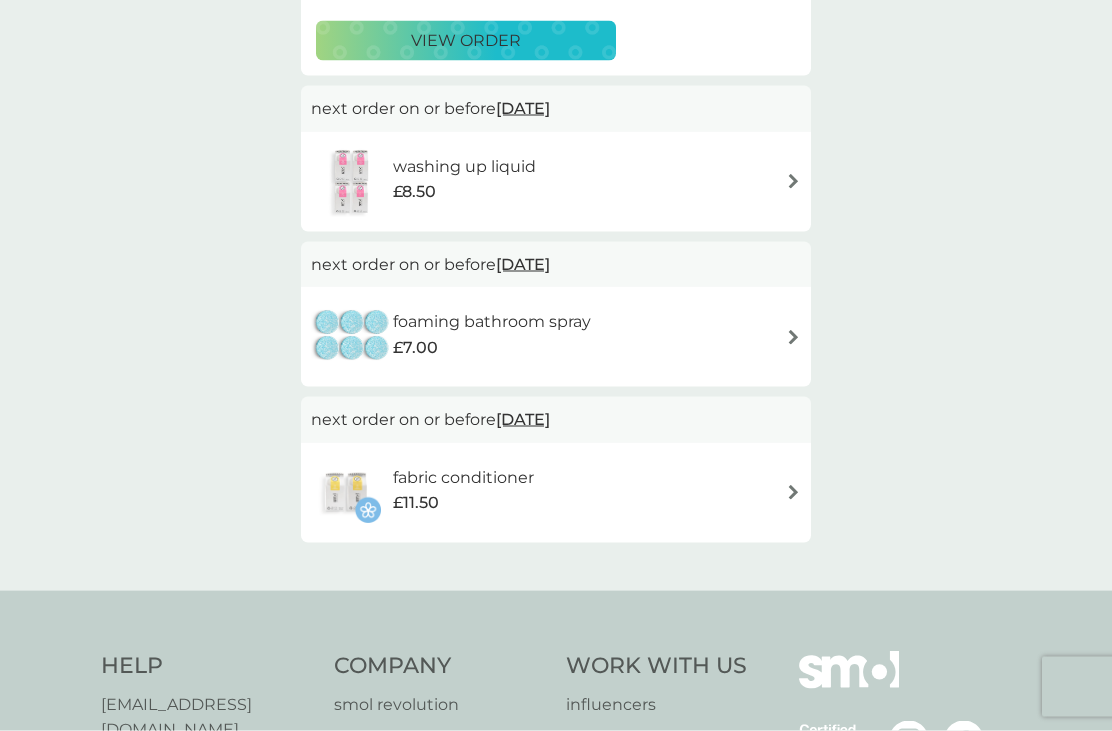 scroll, scrollTop: 626, scrollLeft: 0, axis: vertical 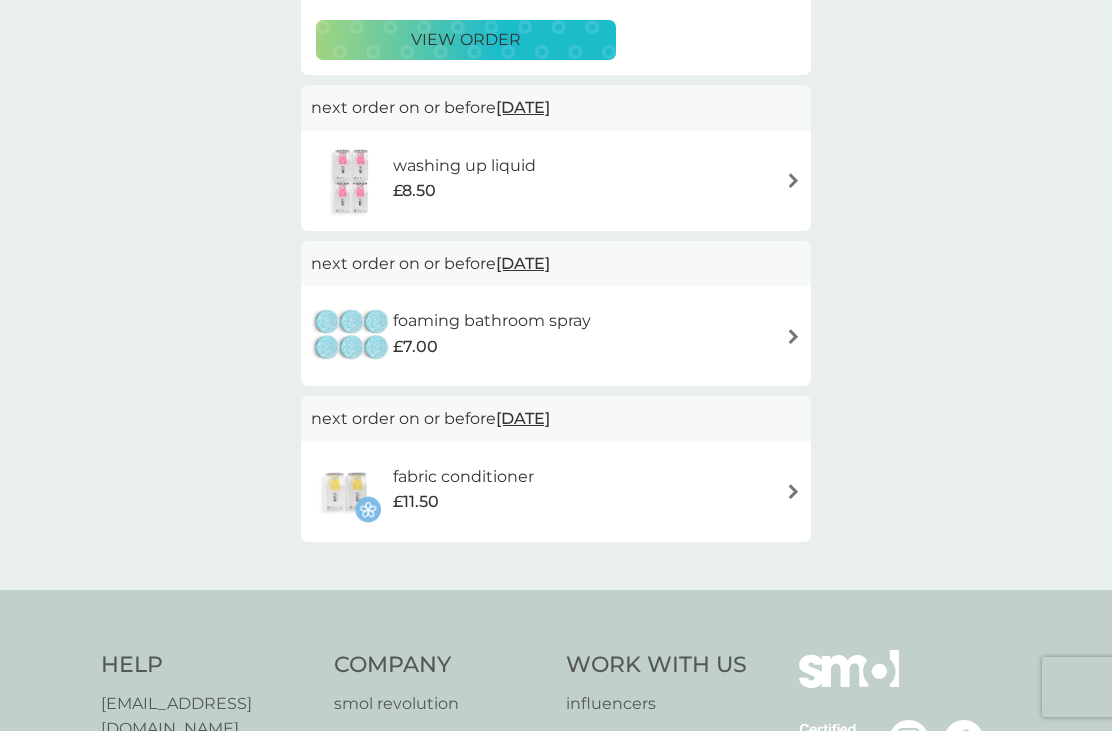 click at bounding box center (793, 180) 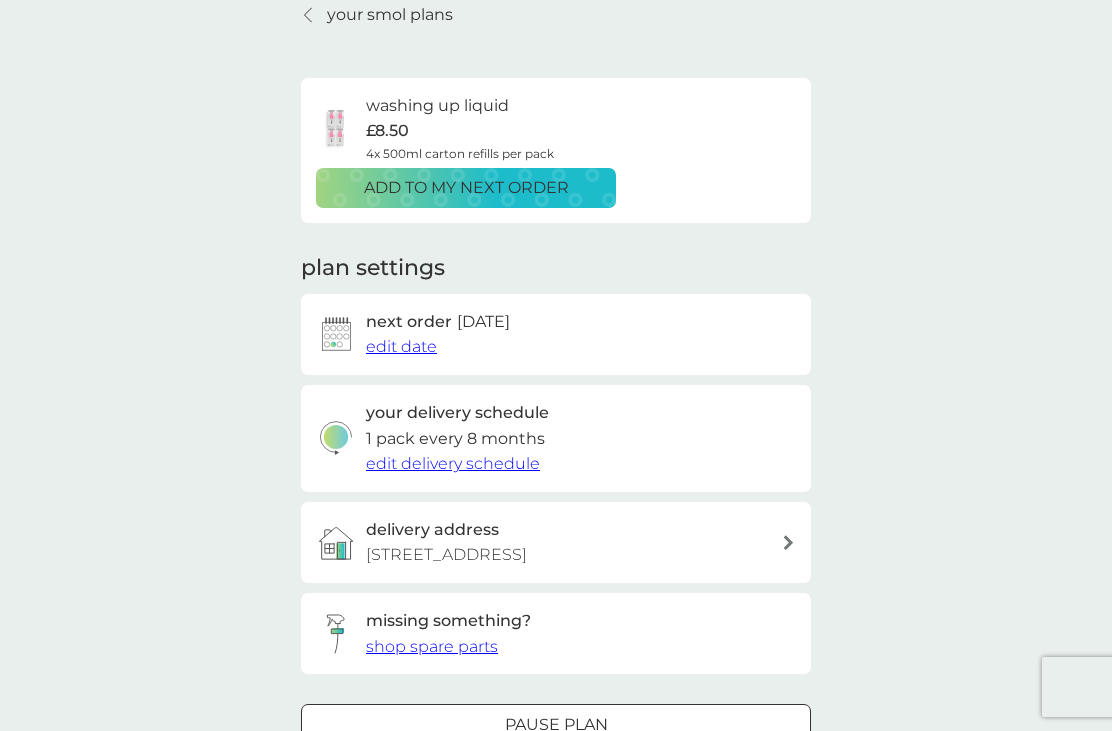 scroll, scrollTop: 0, scrollLeft: 0, axis: both 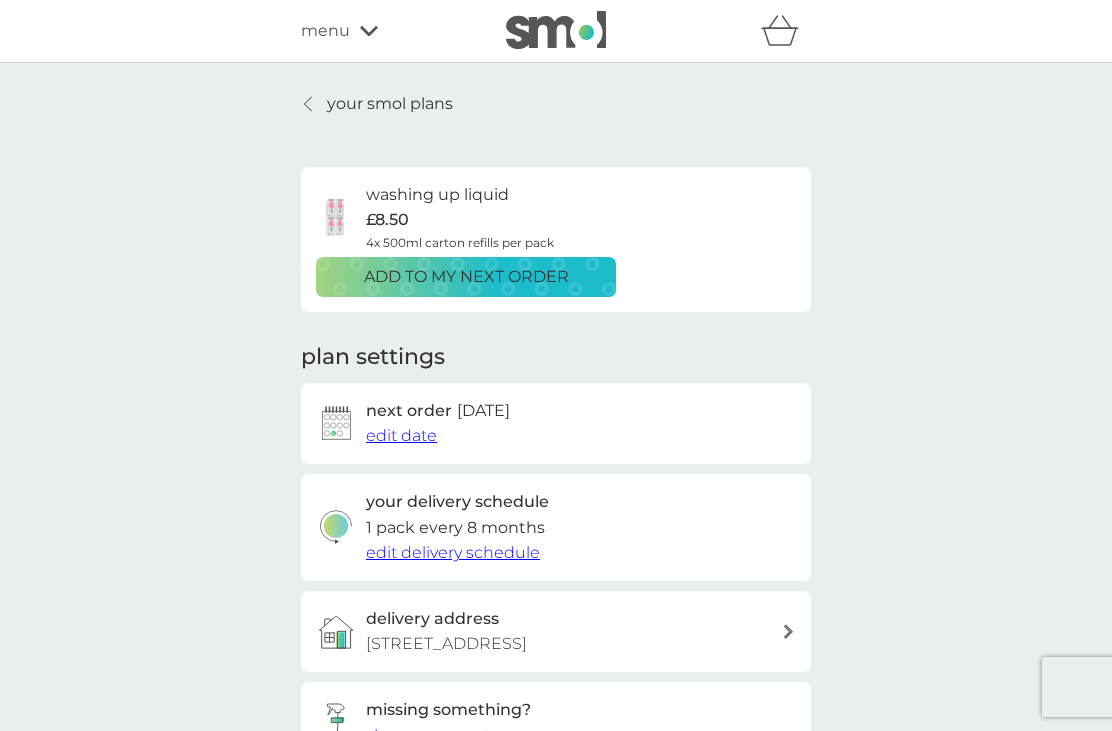 click on "your smol plans" at bounding box center (377, 104) 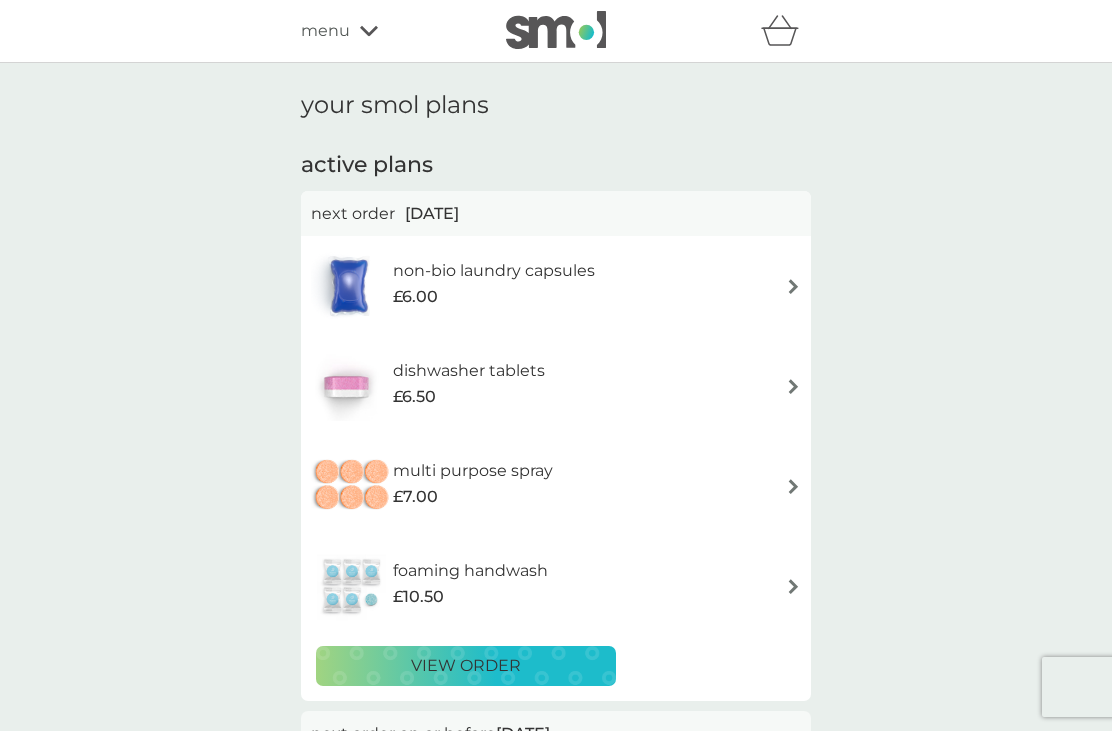 click on "view order" at bounding box center [466, 666] 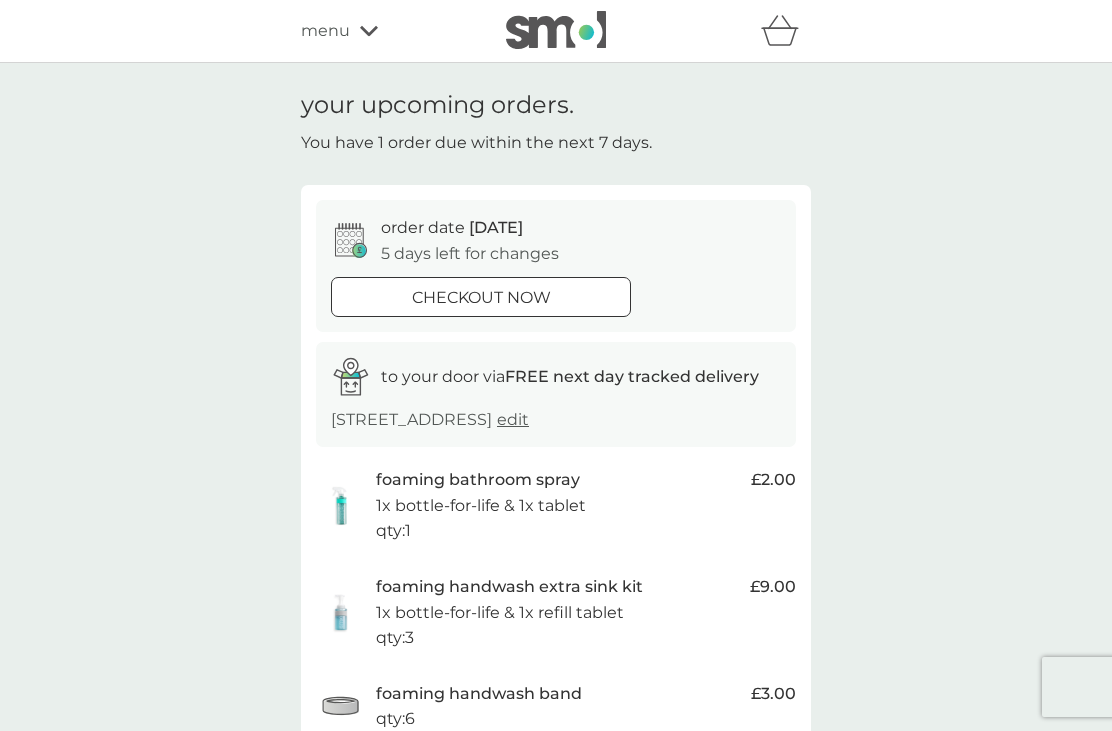 click on "order date   16 Jul" at bounding box center (452, 228) 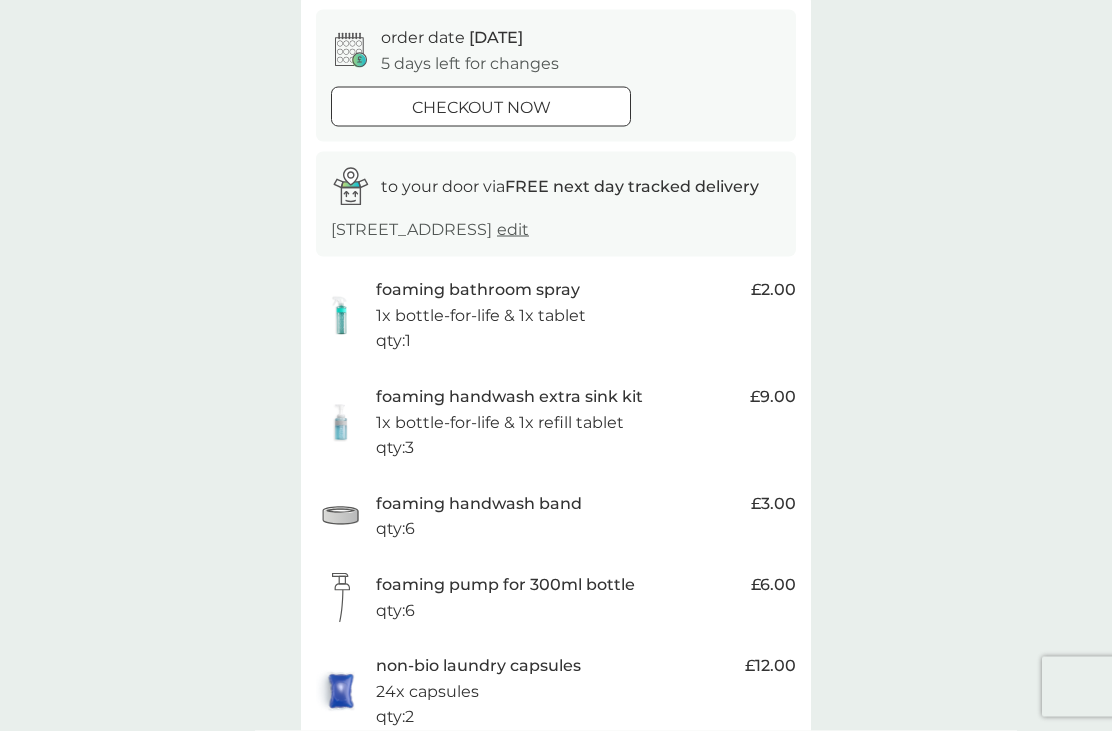 scroll, scrollTop: 192, scrollLeft: 0, axis: vertical 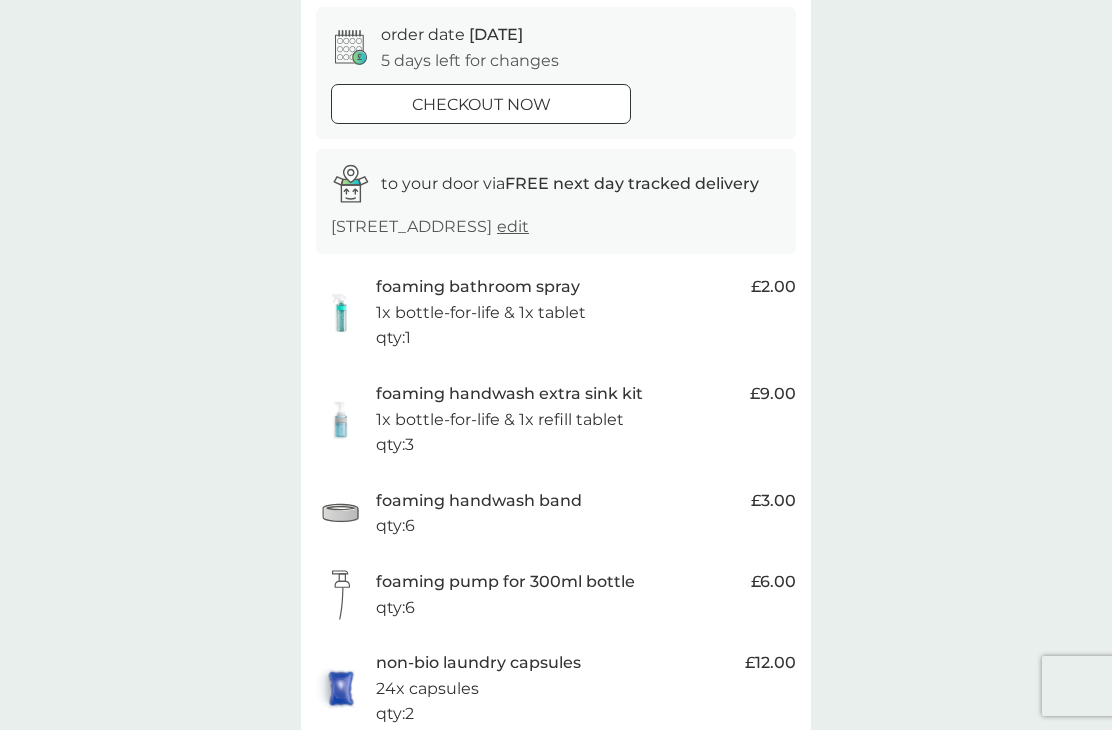 click on "foaming bathroom spray" at bounding box center (478, 288) 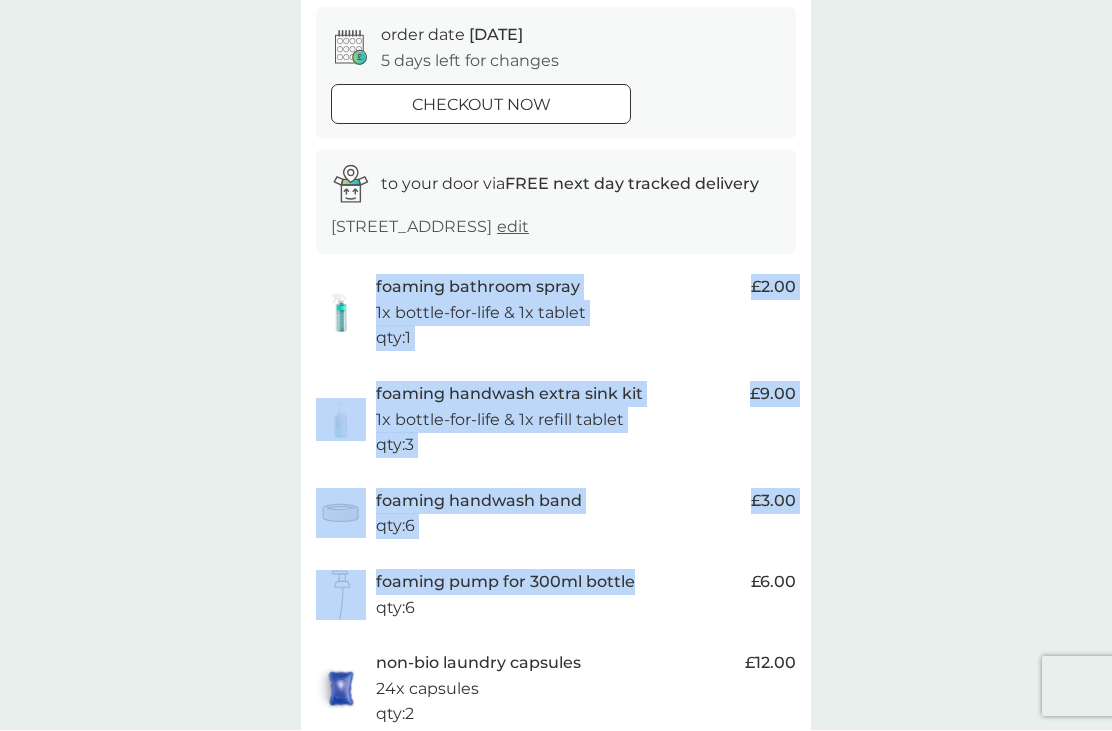 click on "foaming pump for 300ml bottle qty :  6 £6.00" at bounding box center (556, 595) 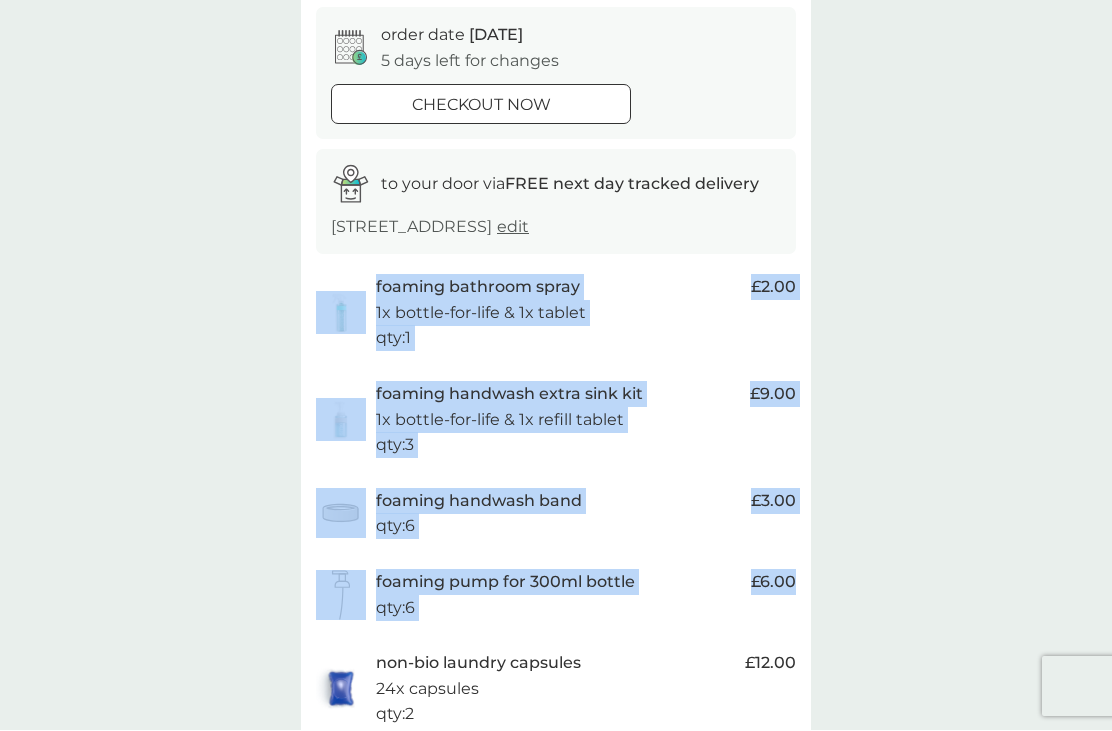 copy on "foaming bathroom spray 1x bottle-for-life & 1x tablet qty :  1 £2.00 foaming handwash extra sink kit 1x bottle-for-life & 1x refill tablet qty :  3 £9.00 foaming handwash band qty :  6 £3.00 foaming pump for 300ml bottle qty :  6 £6.00" 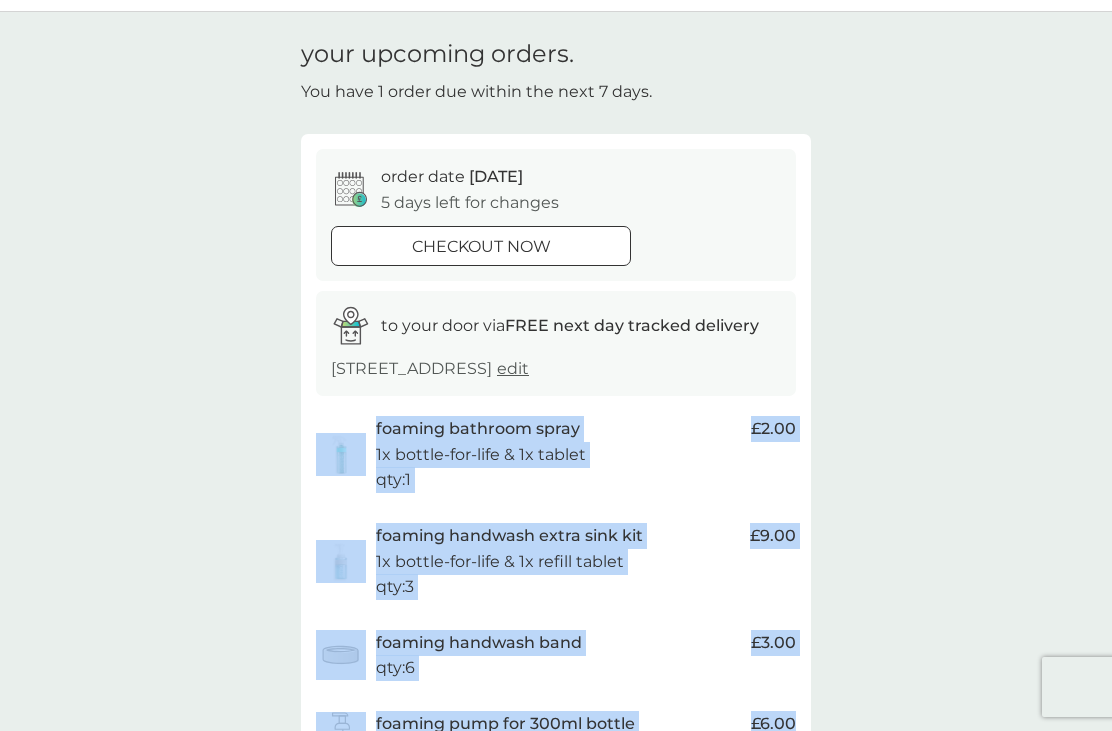 click on "your upcoming orders. You have 1 order due within the next 7 days. order date   16 Jul 5 days left for changes checkout now to your door via  FREE next day tracked delivery 2 Buckfast Close, Cheadle Hulme,  Cheadle, SK8 7QG edit foaming bathroom spray 1x bottle-for-life & 1x tablet qty :  1 £2.00 foaming handwash extra sink kit 1x bottle-for-life & 1x refill tablet qty :  3 £9.00 foaming handwash band qty :  6 £3.00 foaming pump for 300ml bottle qty :  6 £6.00 non-bio laundry capsules 24x capsules qty :  2 £12.00 multi purpose spray 6x tablets qty :  1 £7.00 foaming handwash 6x tablets qty :  1 £10.50 dishwasher tablets 30x tablets qty :  2 £13.00 subtotal £62.50 delivery FREE total £62.50 edit order" at bounding box center (556, 716) 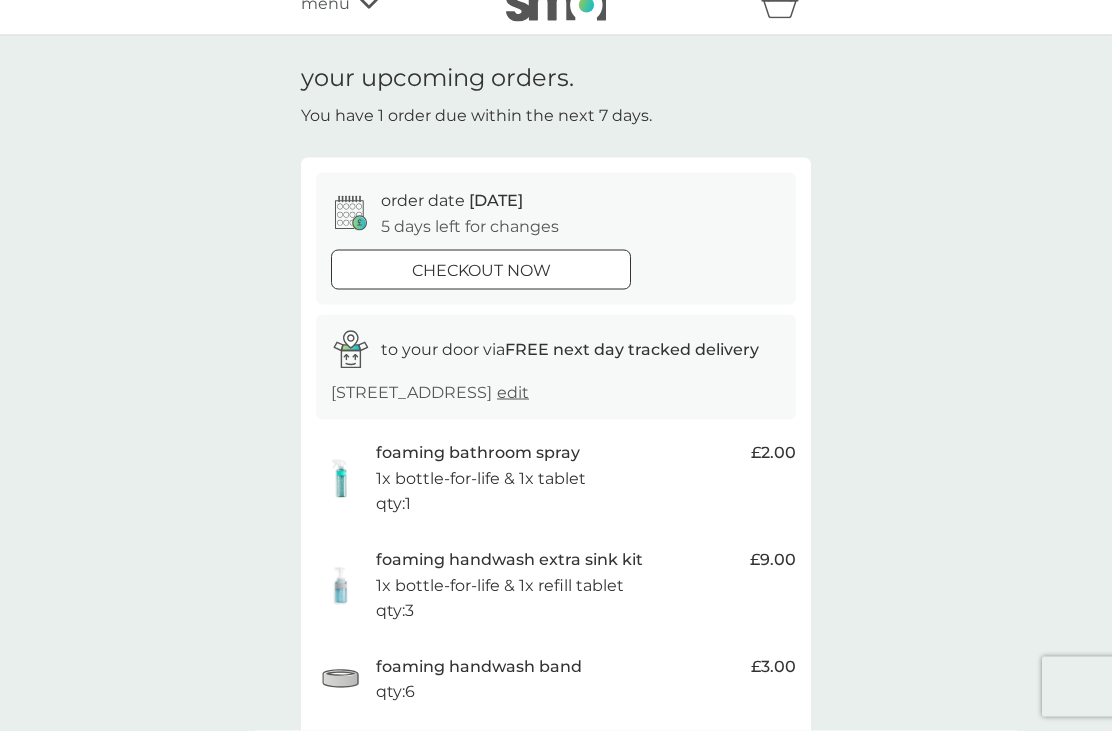 scroll, scrollTop: 0, scrollLeft: 0, axis: both 